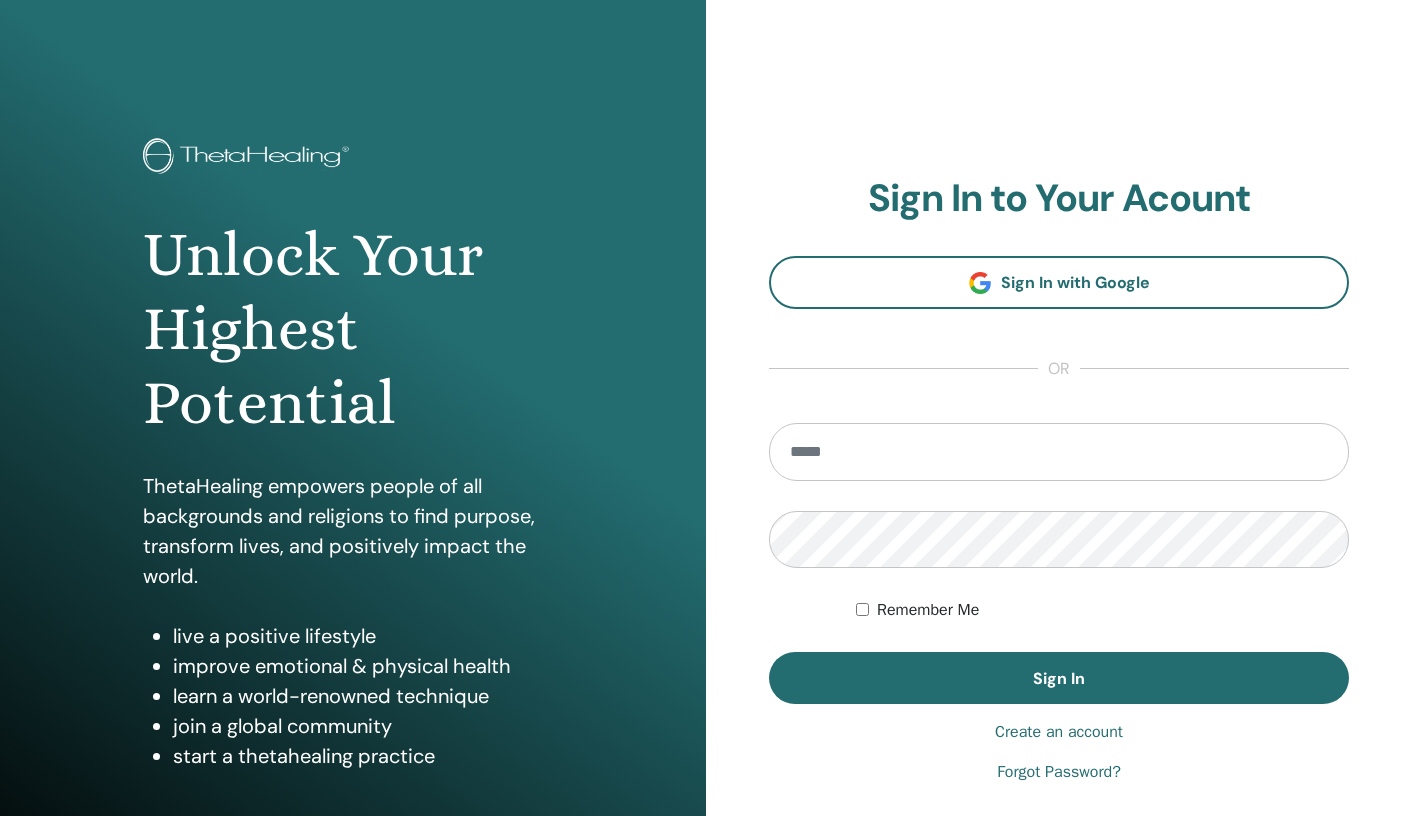 scroll, scrollTop: 0, scrollLeft: 0, axis: both 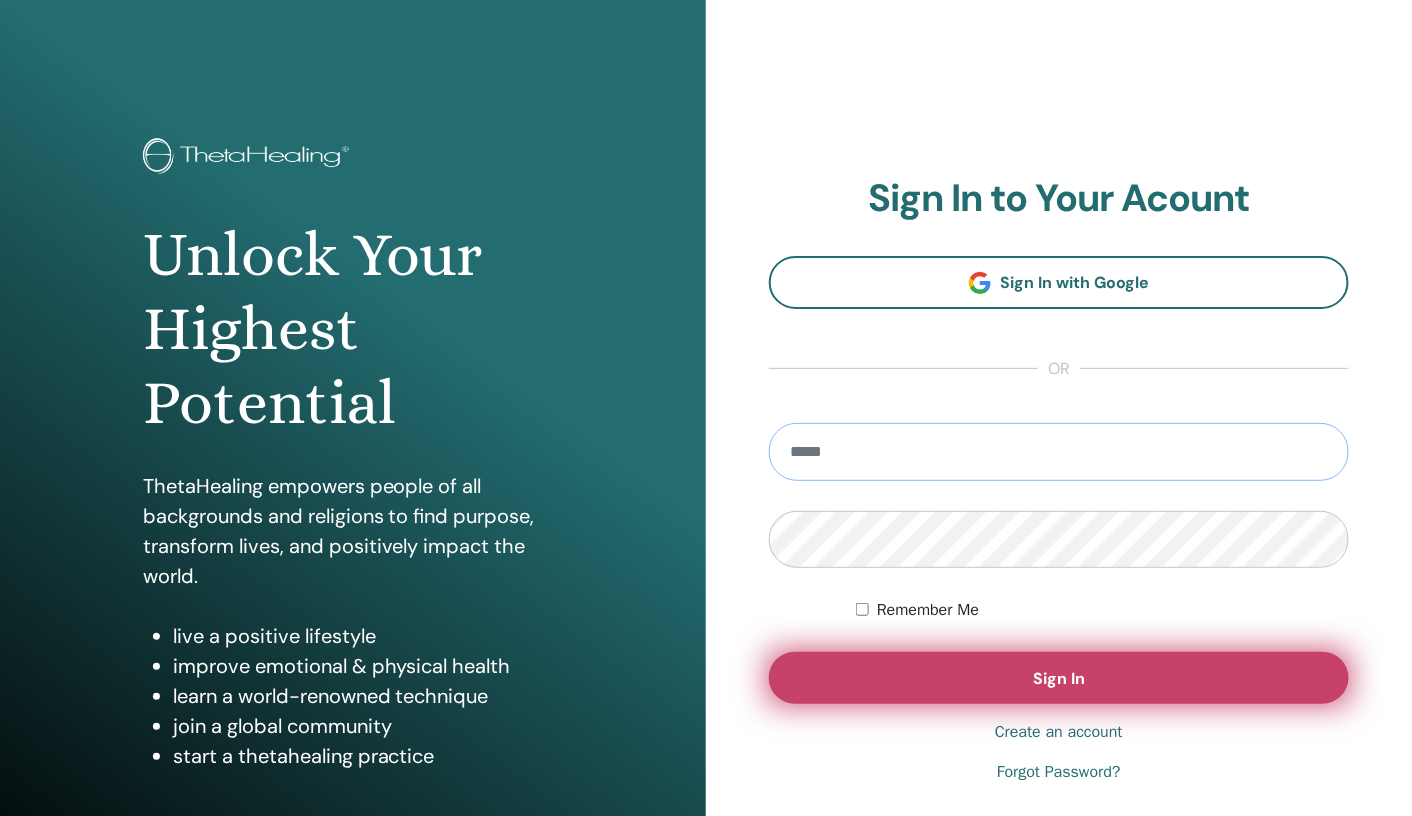 type on "**********" 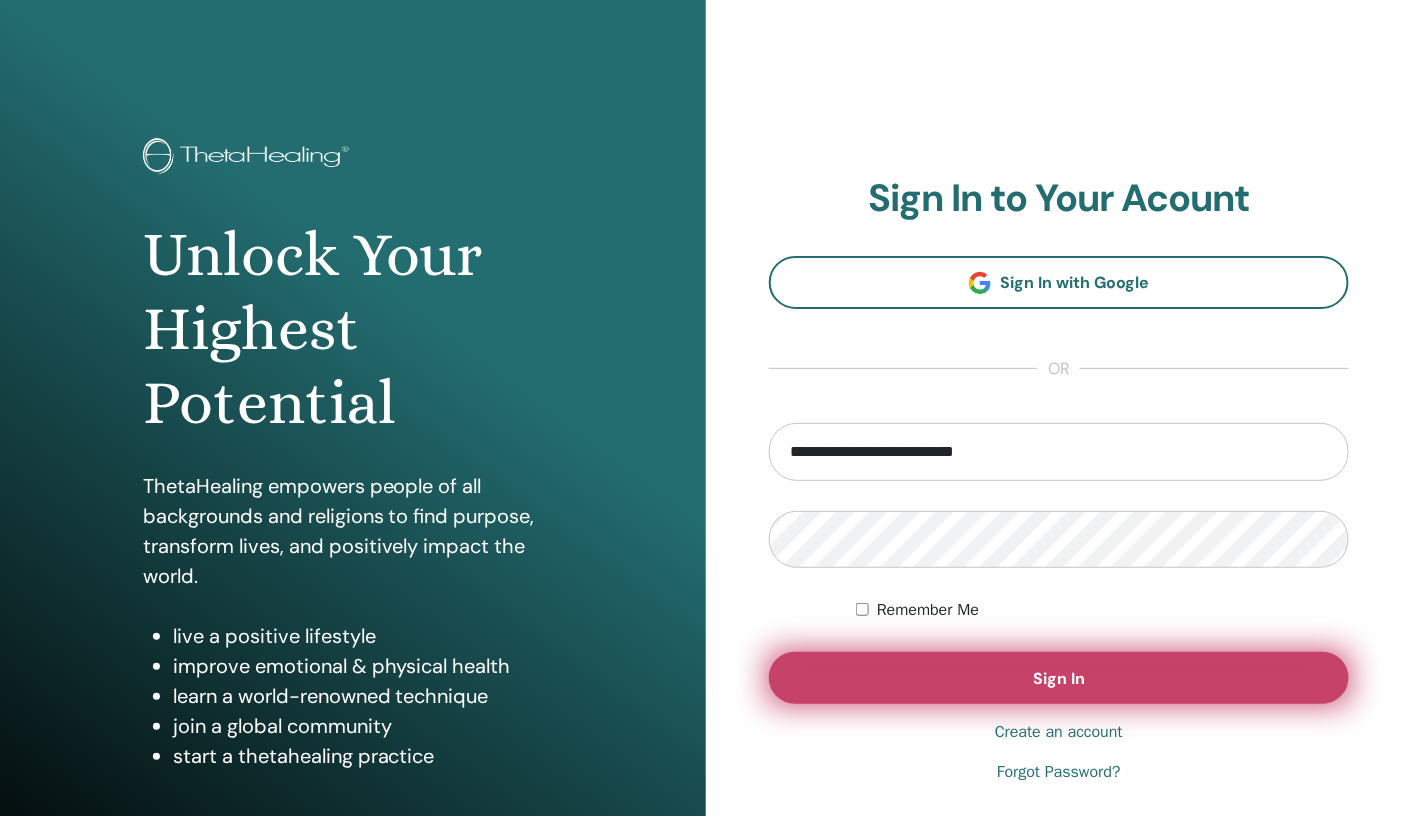 click on "Sign In" at bounding box center [1059, 678] 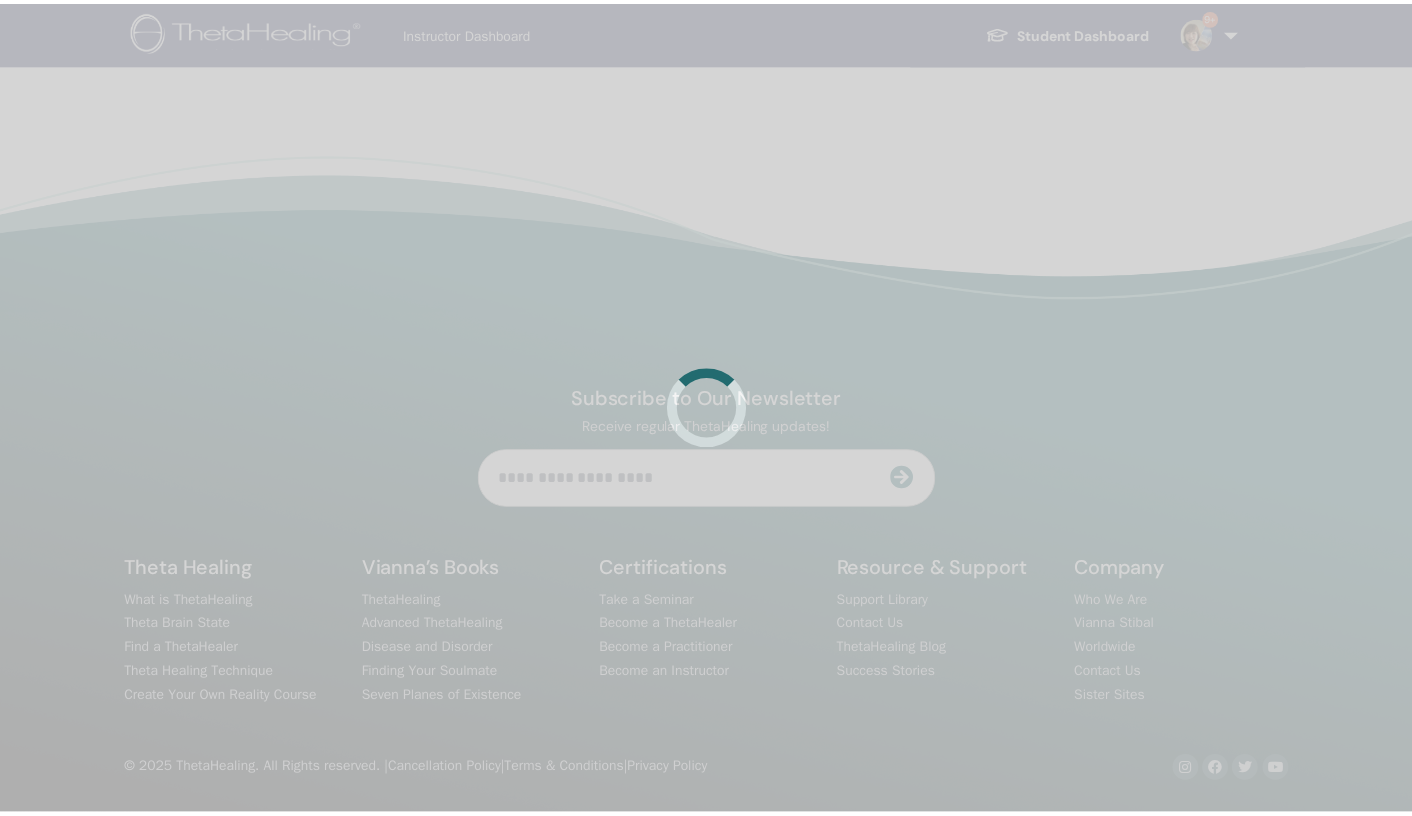 scroll, scrollTop: 0, scrollLeft: 0, axis: both 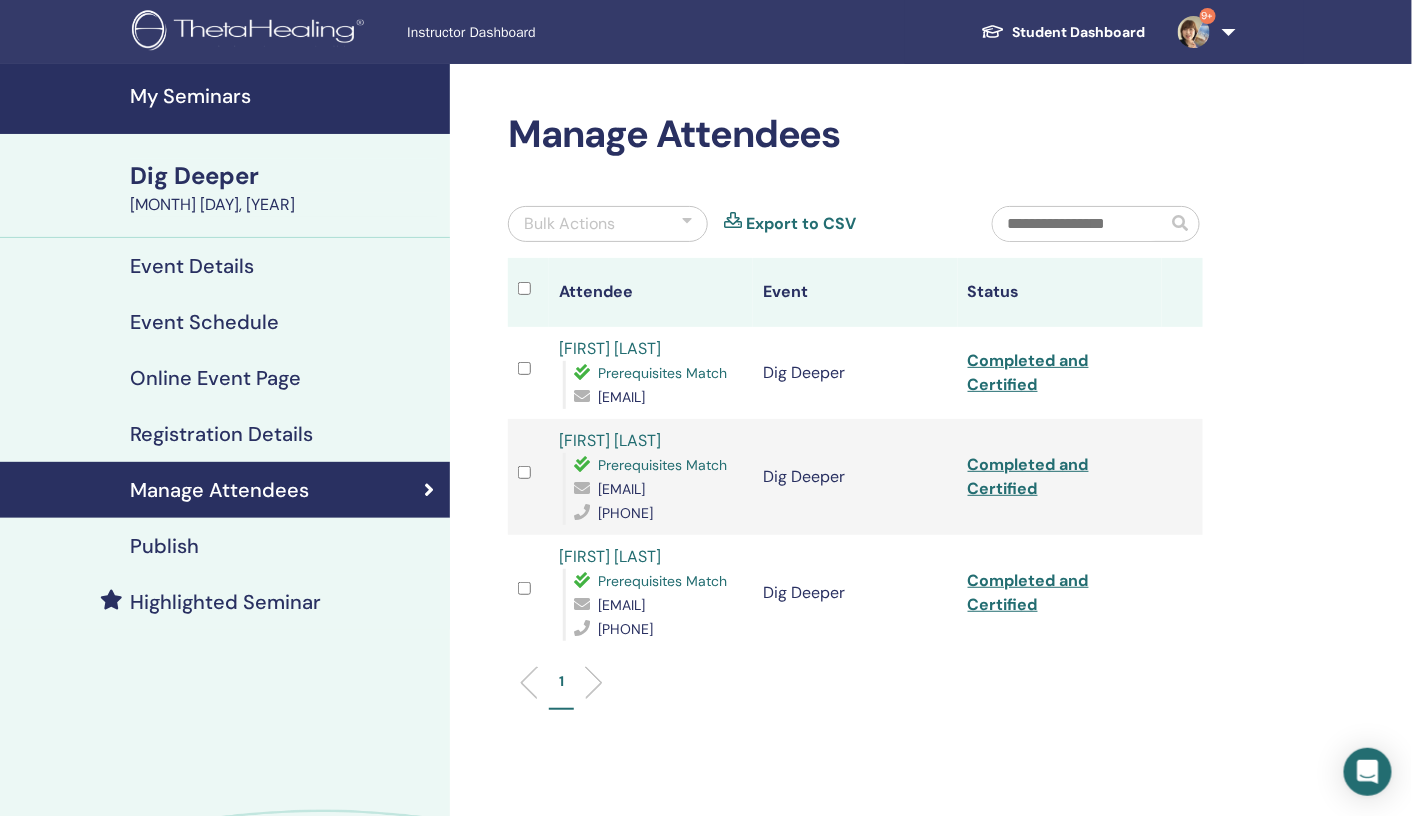 click on "My Seminars" at bounding box center [284, 96] 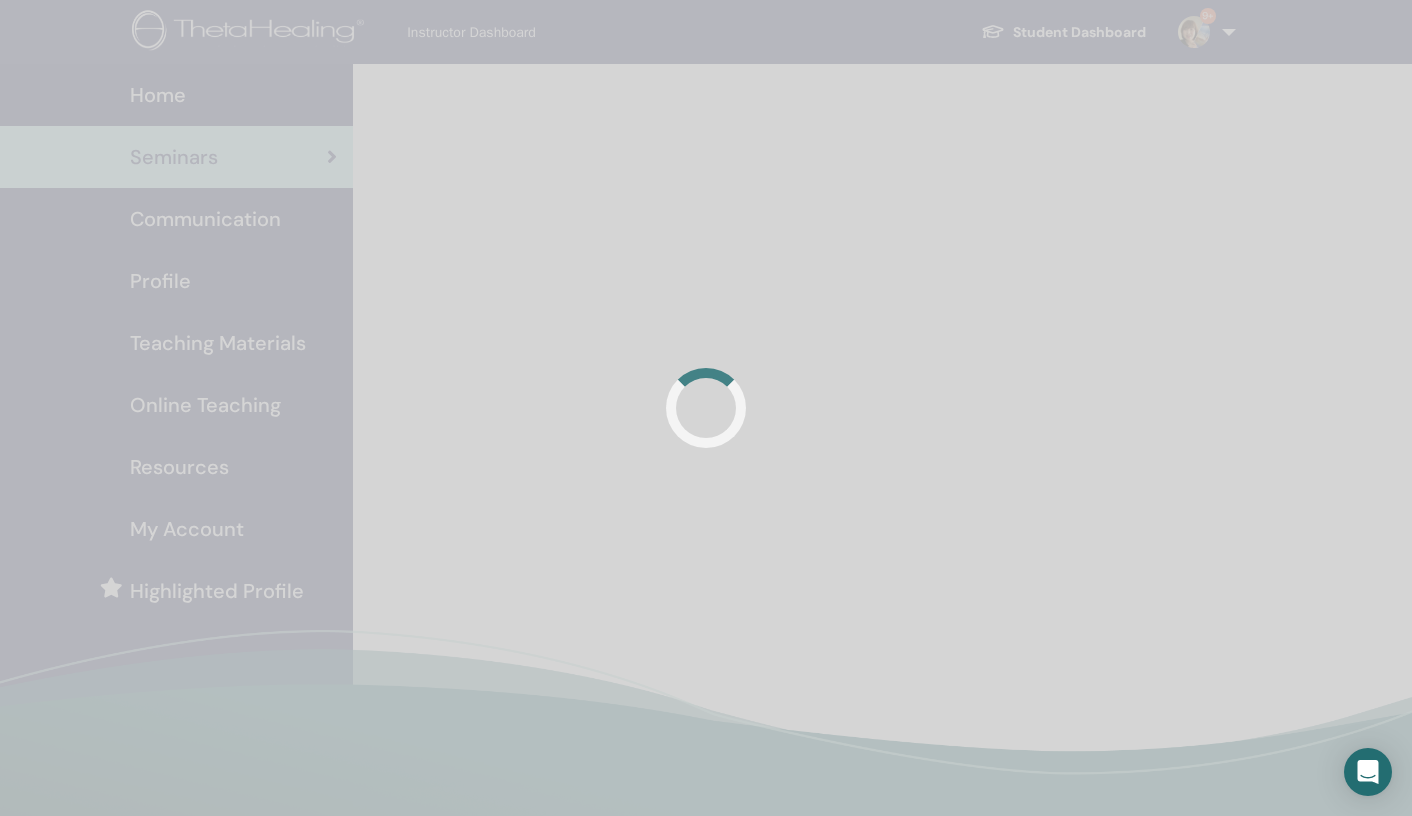 scroll, scrollTop: 0, scrollLeft: 0, axis: both 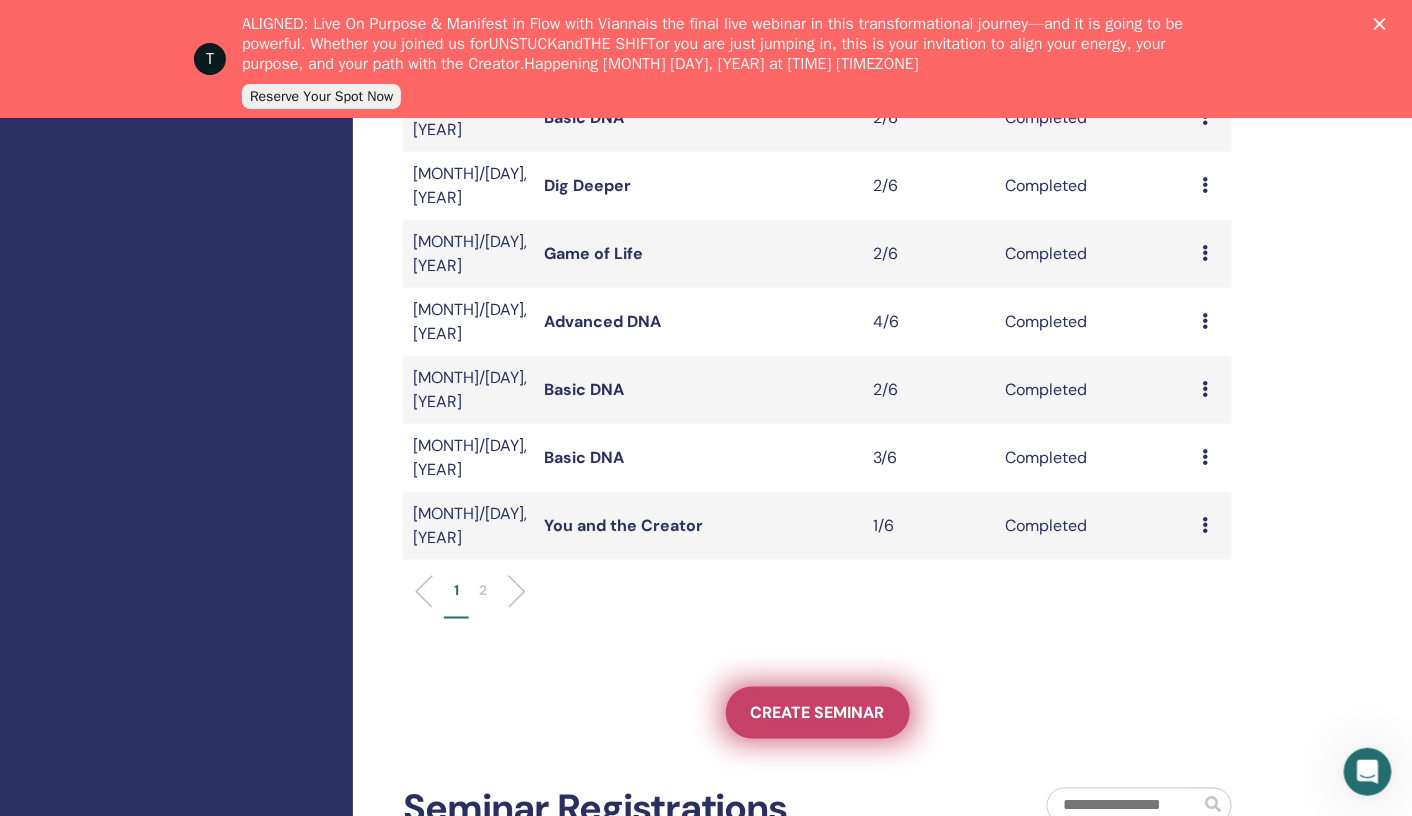 click on "Create seminar" at bounding box center (818, 713) 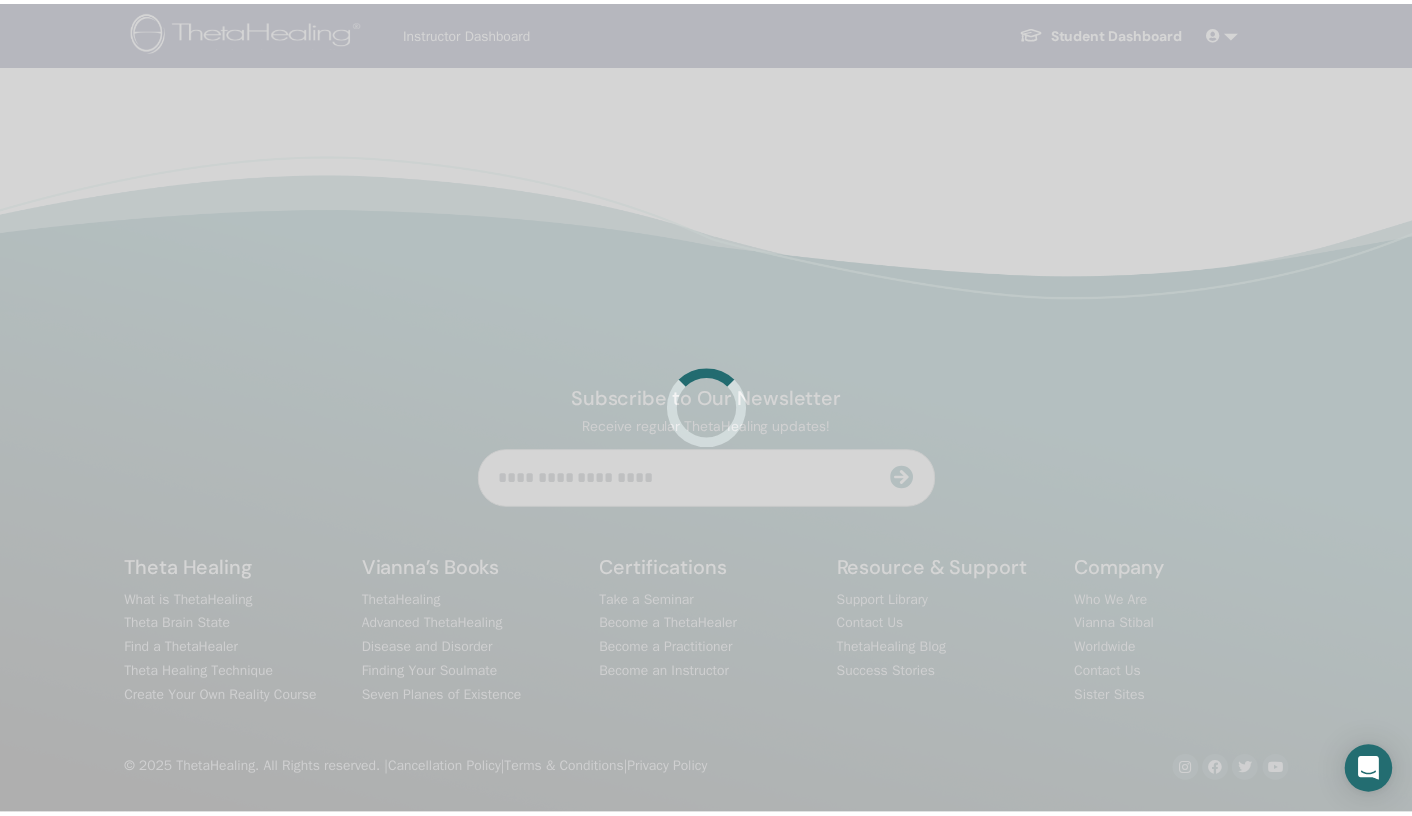 scroll, scrollTop: 0, scrollLeft: 0, axis: both 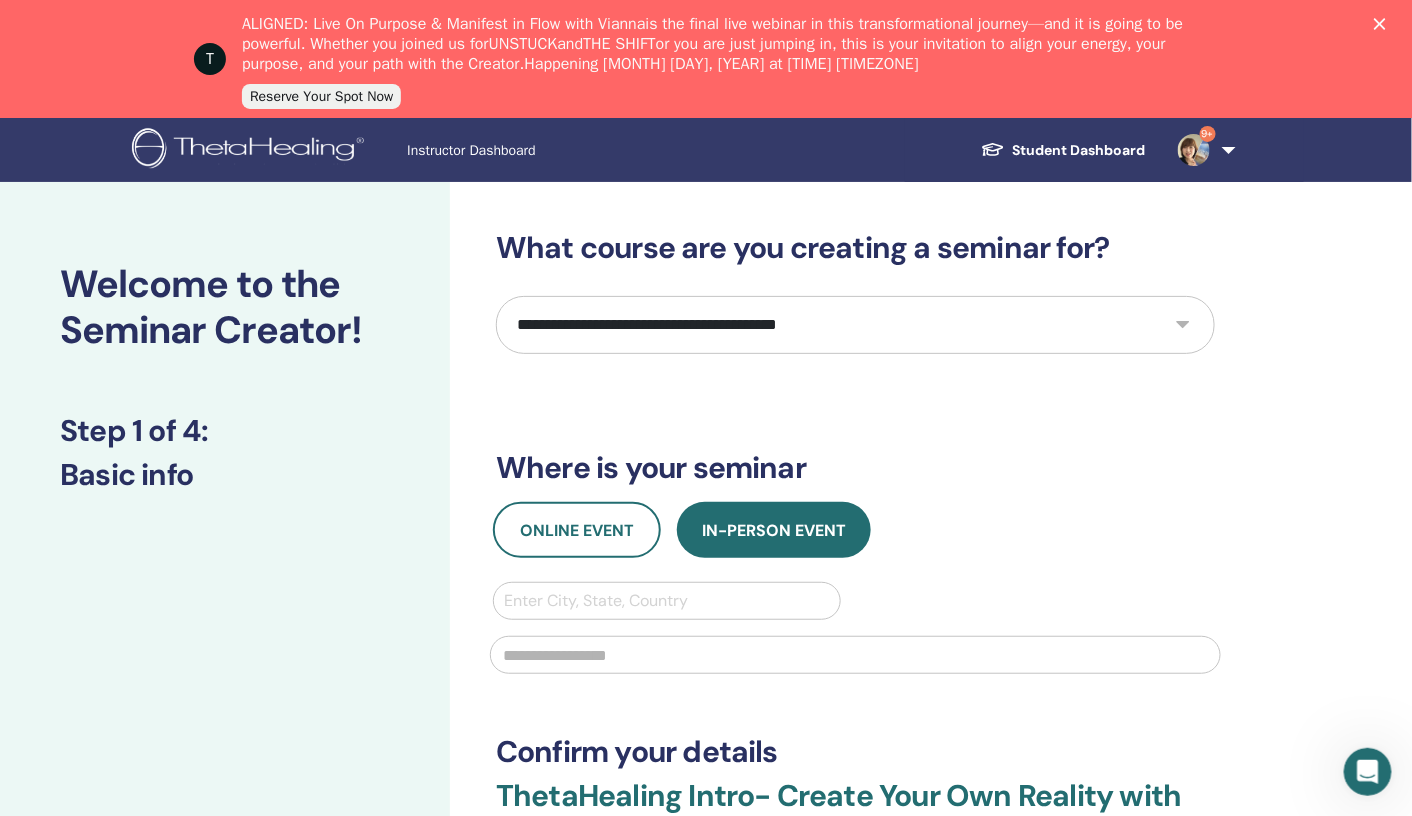click on "**********" at bounding box center [855, 325] 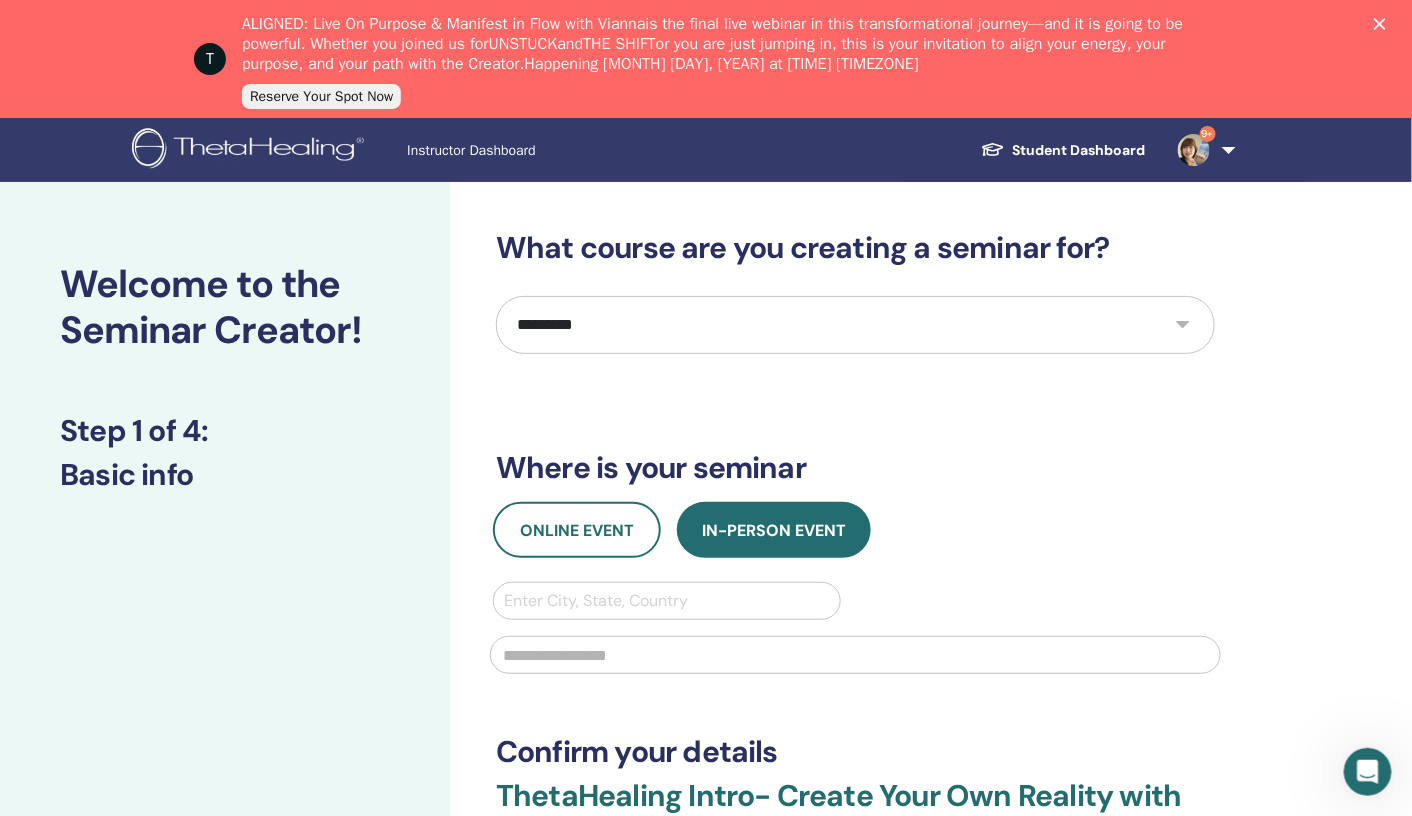 click on "**********" at bounding box center [855, 325] 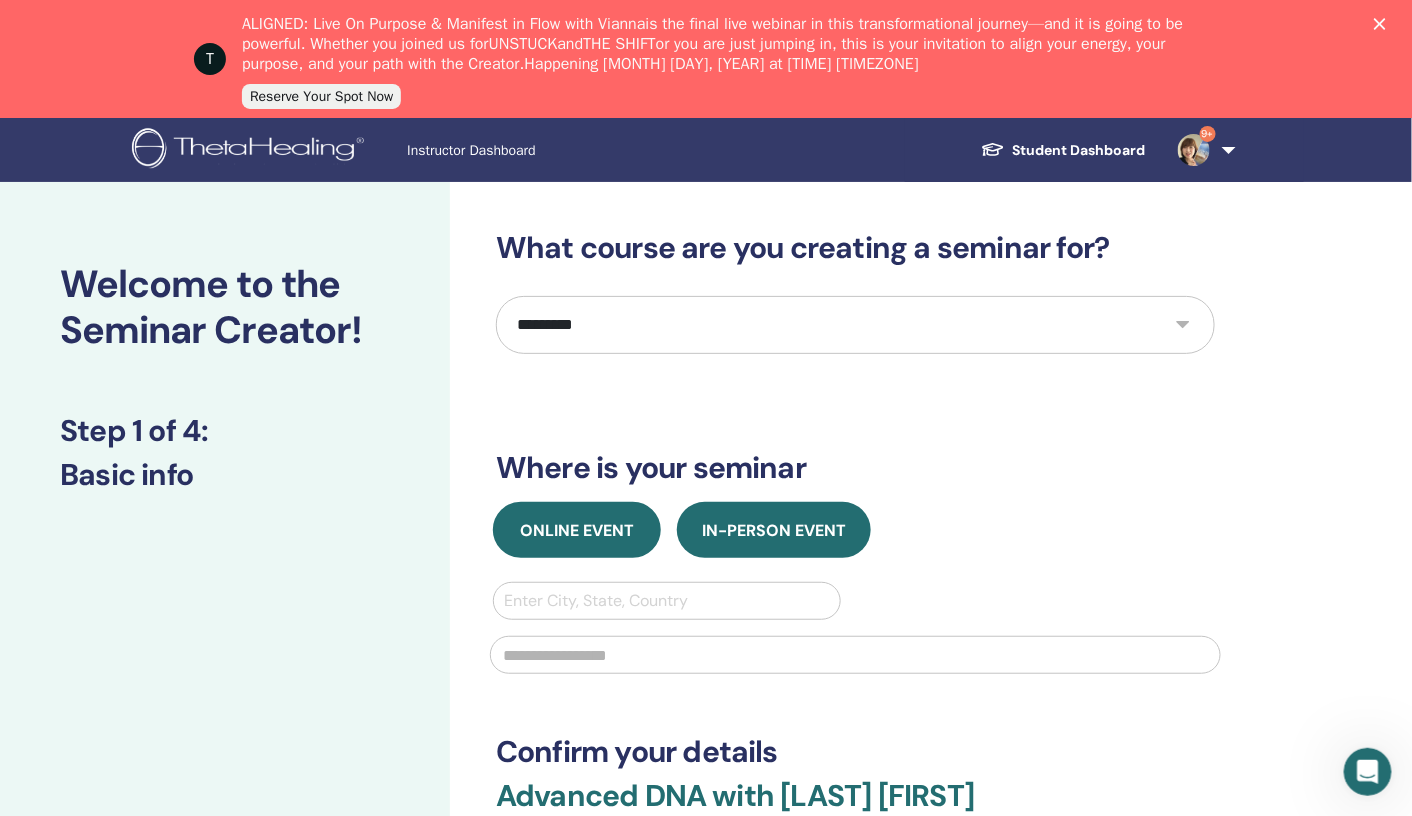 click on "Online Event" at bounding box center [577, 530] 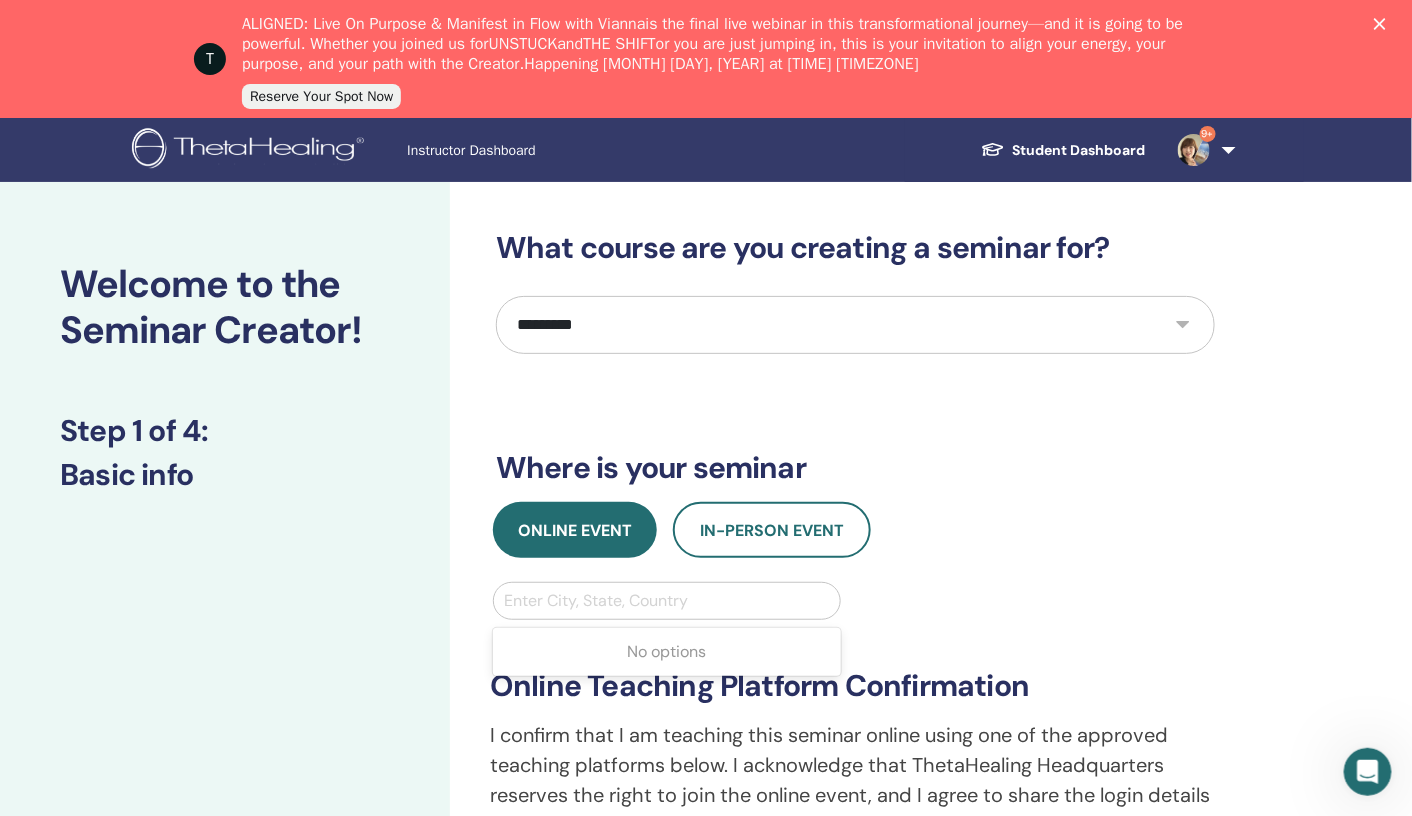 click at bounding box center (667, 601) 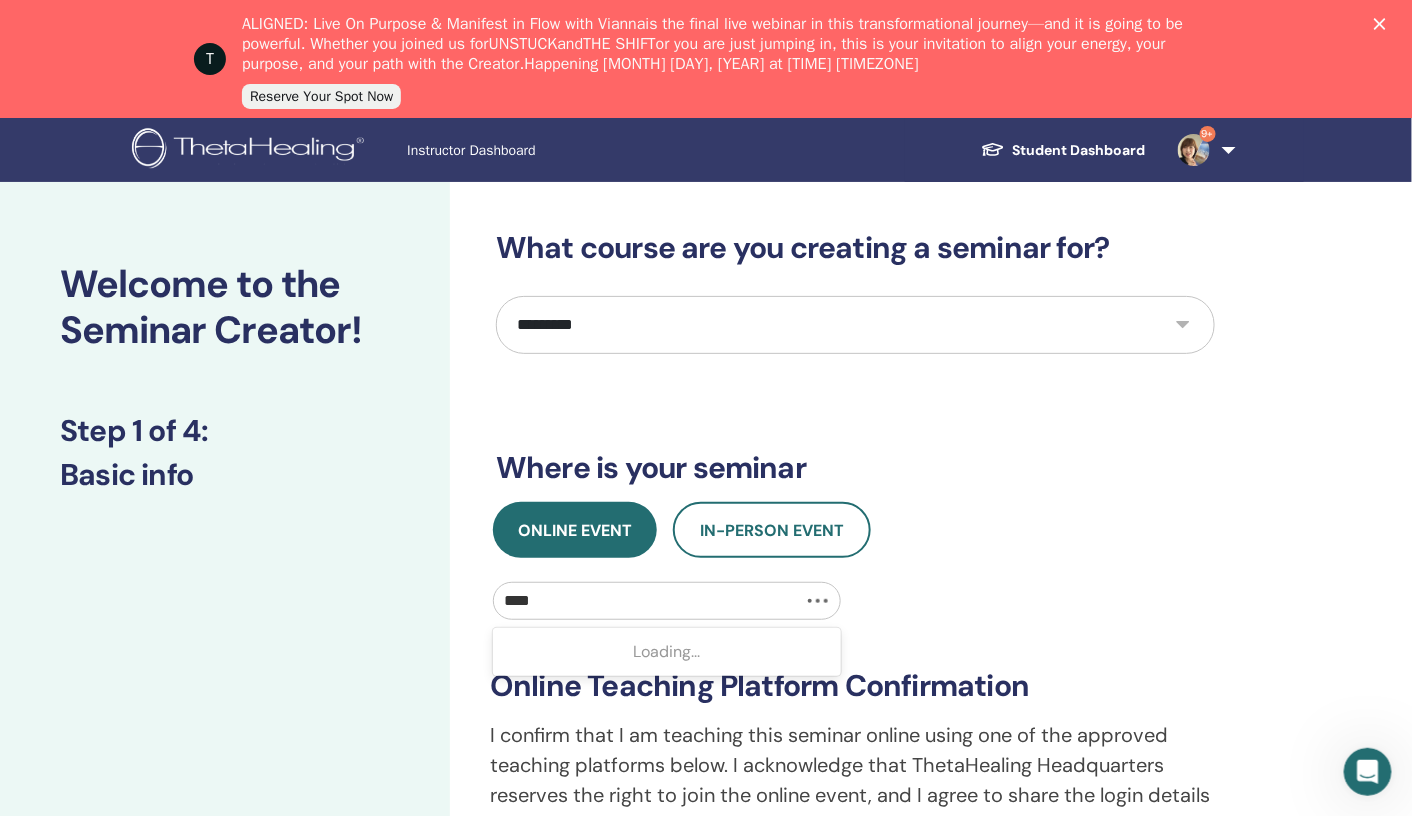 type on "*****" 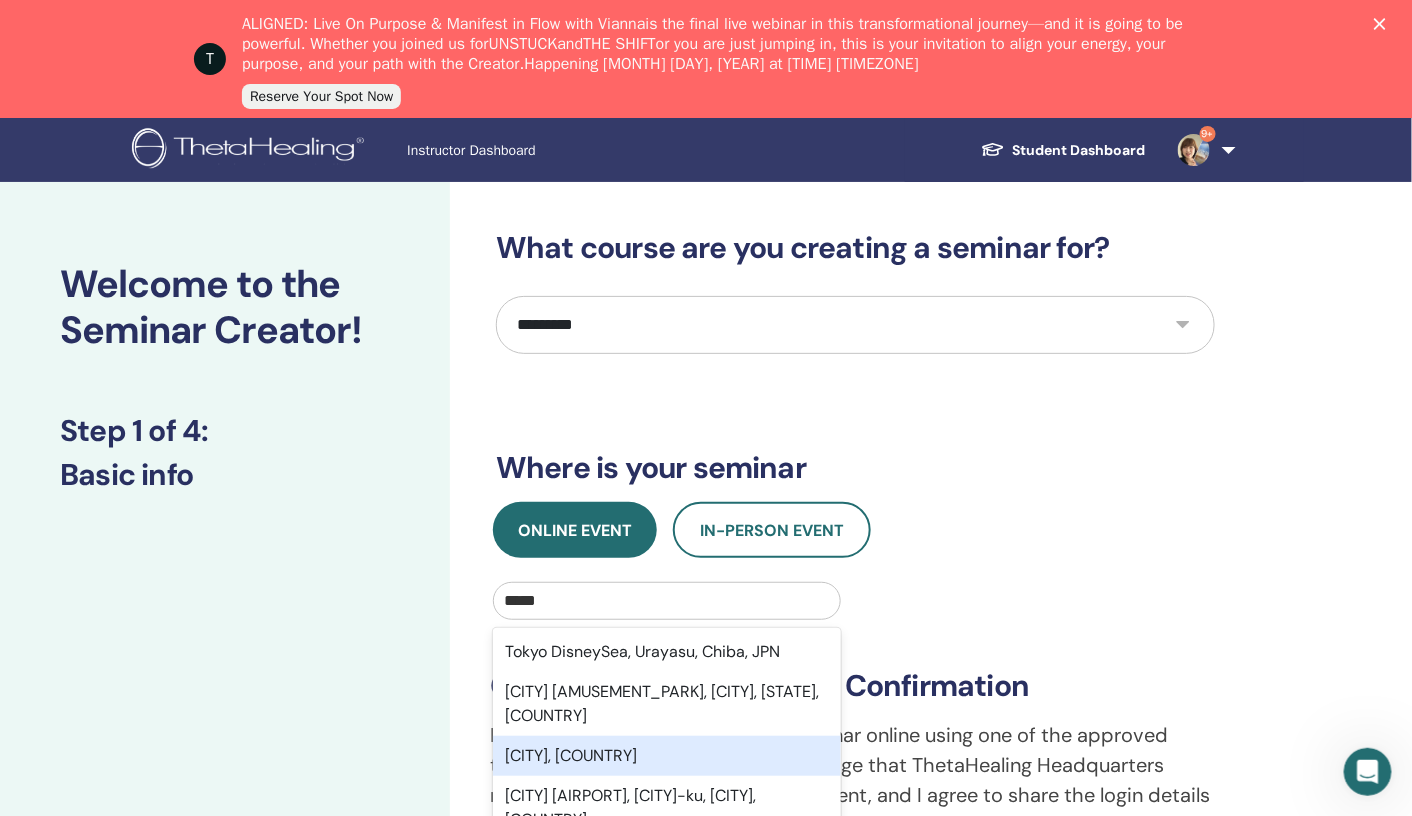 click on "Tokyo, JPN" at bounding box center (667, 756) 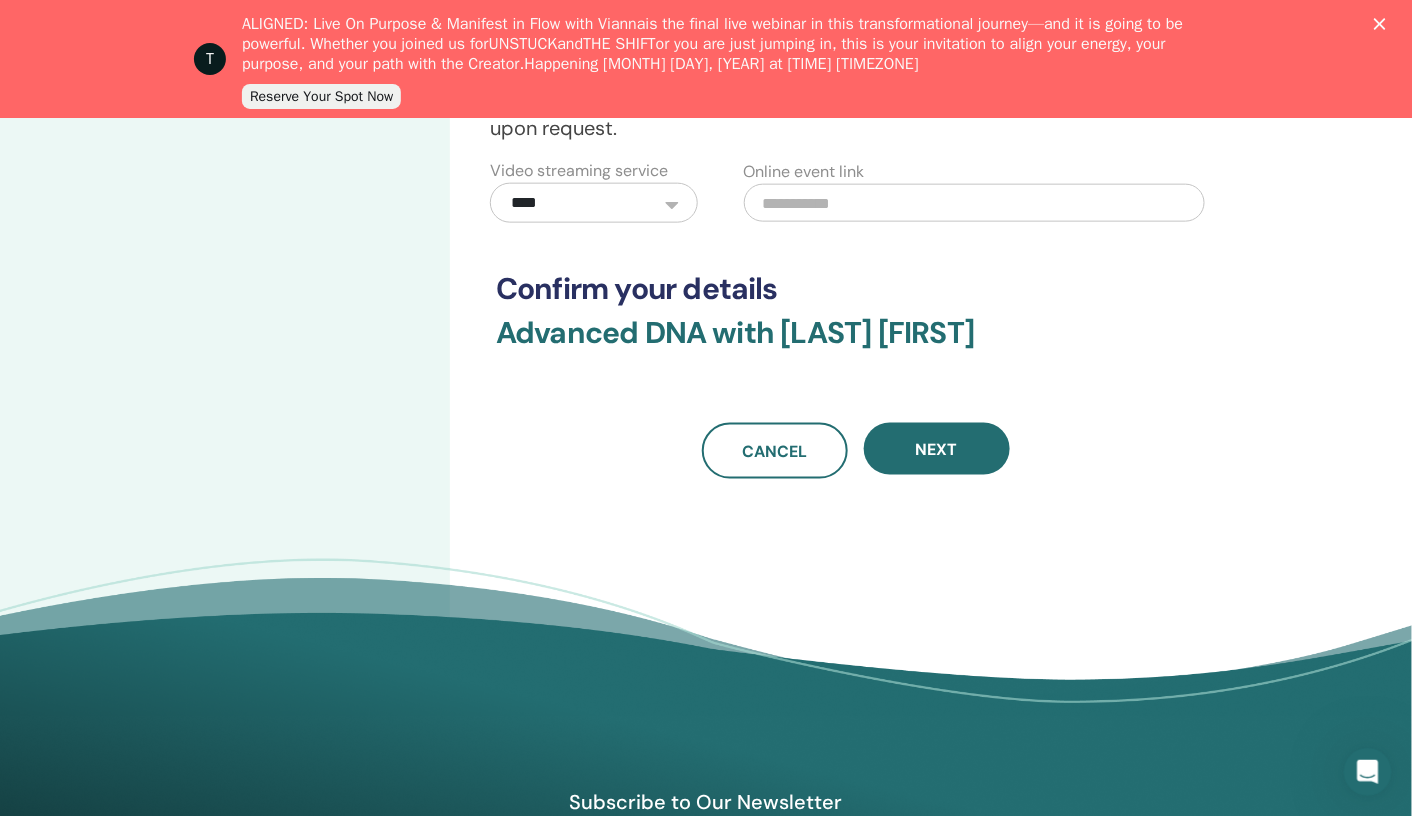 scroll, scrollTop: 698, scrollLeft: 0, axis: vertical 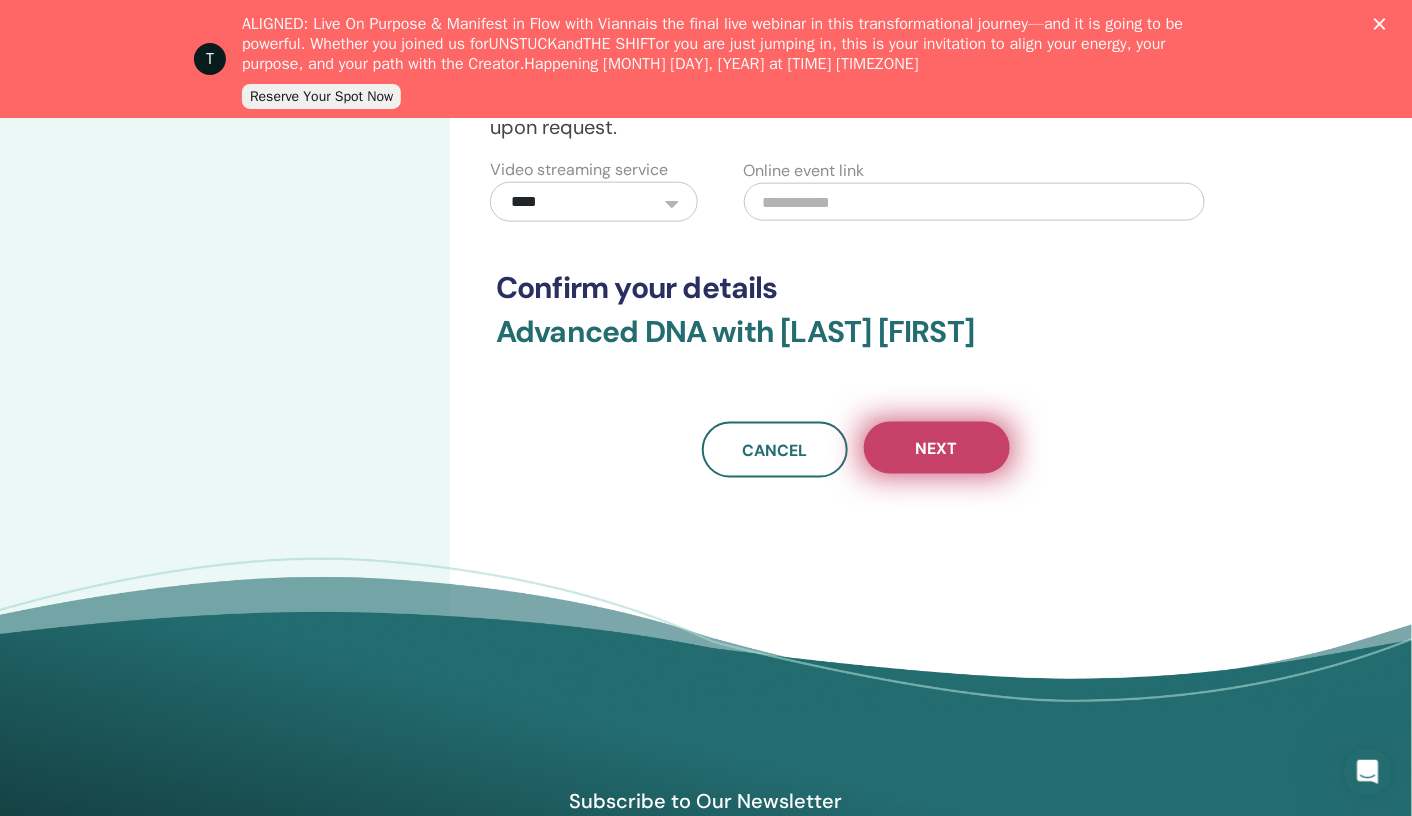 click on "Next" at bounding box center [937, 448] 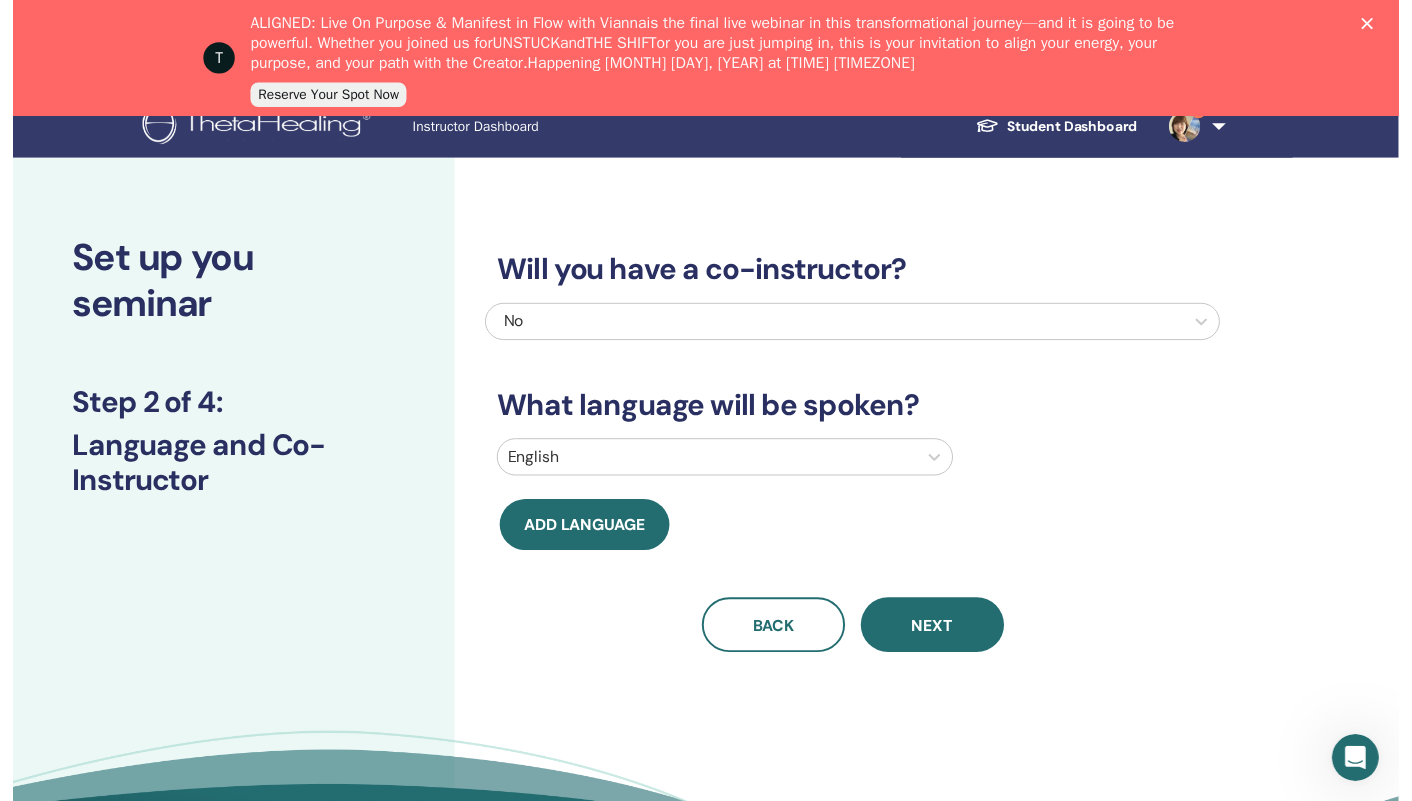 scroll, scrollTop: 0, scrollLeft: 0, axis: both 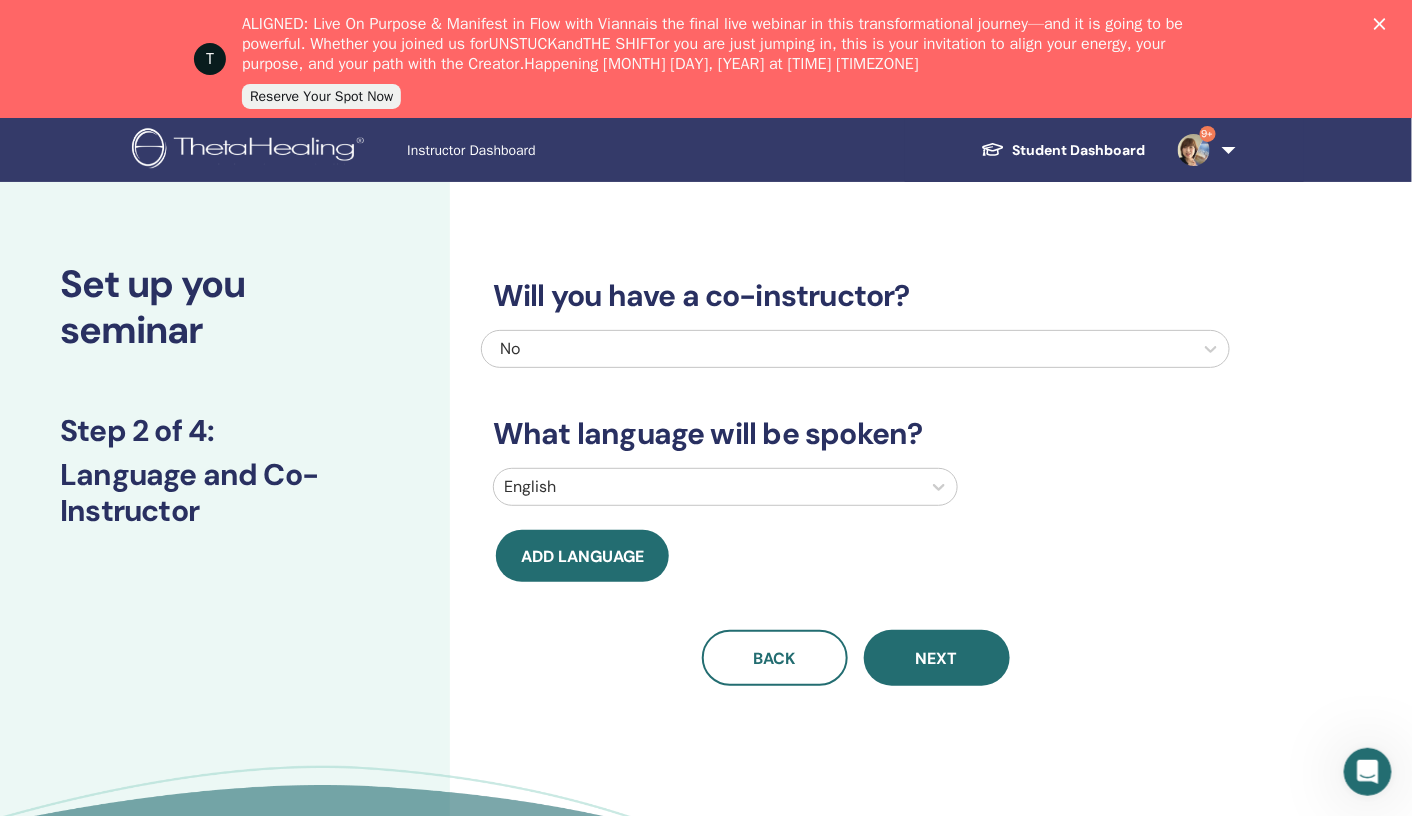 click at bounding box center [837, 349] 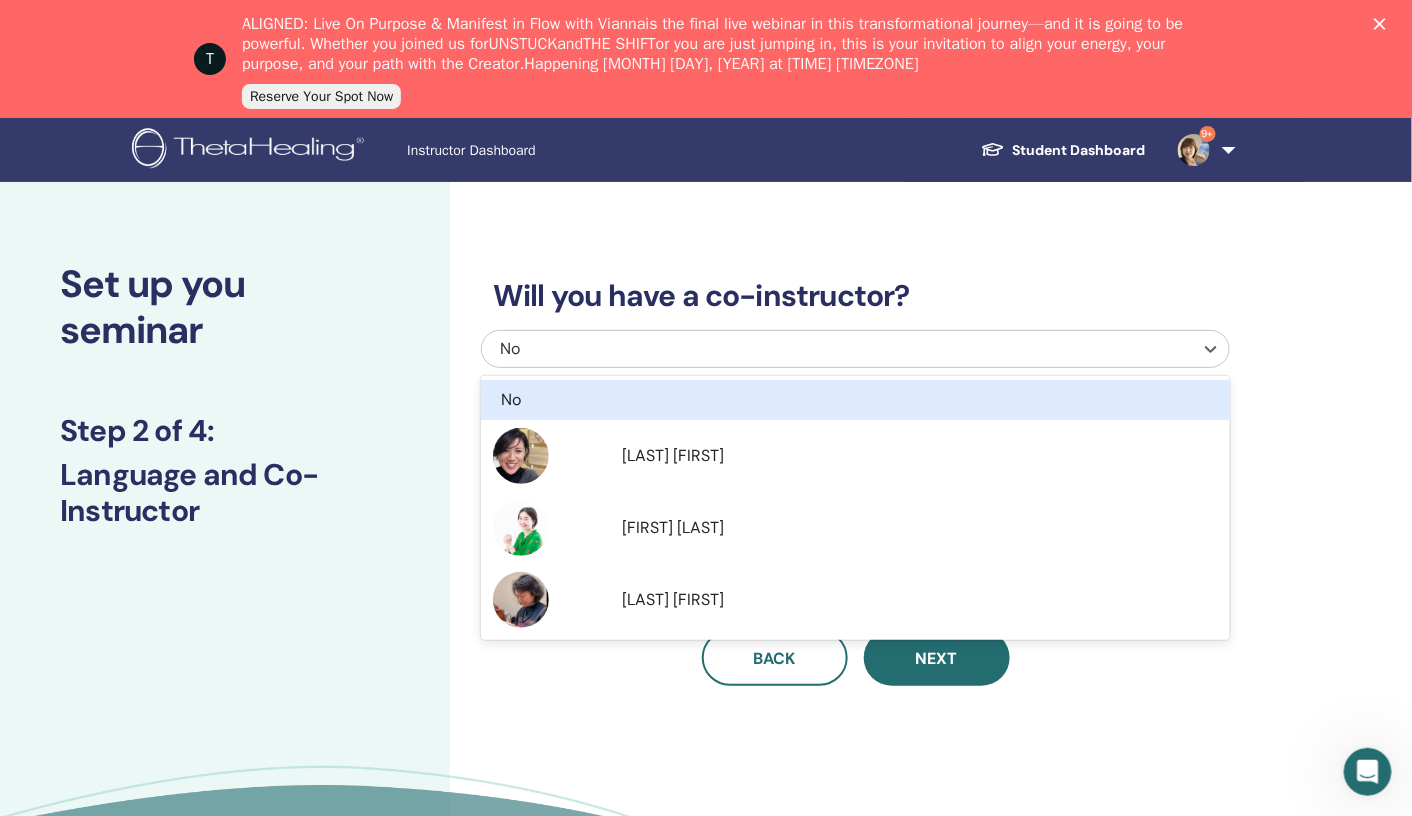 click at bounding box center [837, 349] 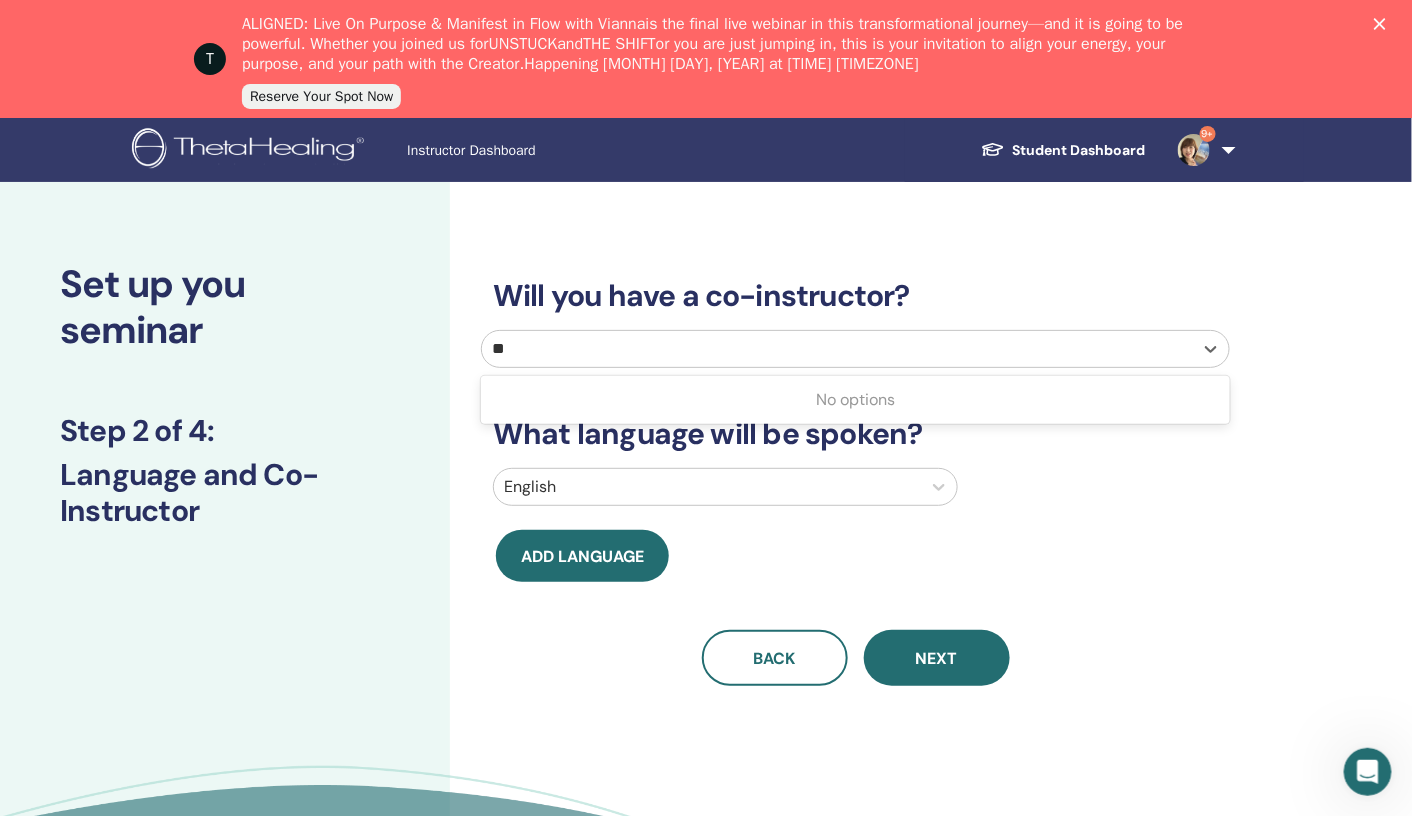 type on "*" 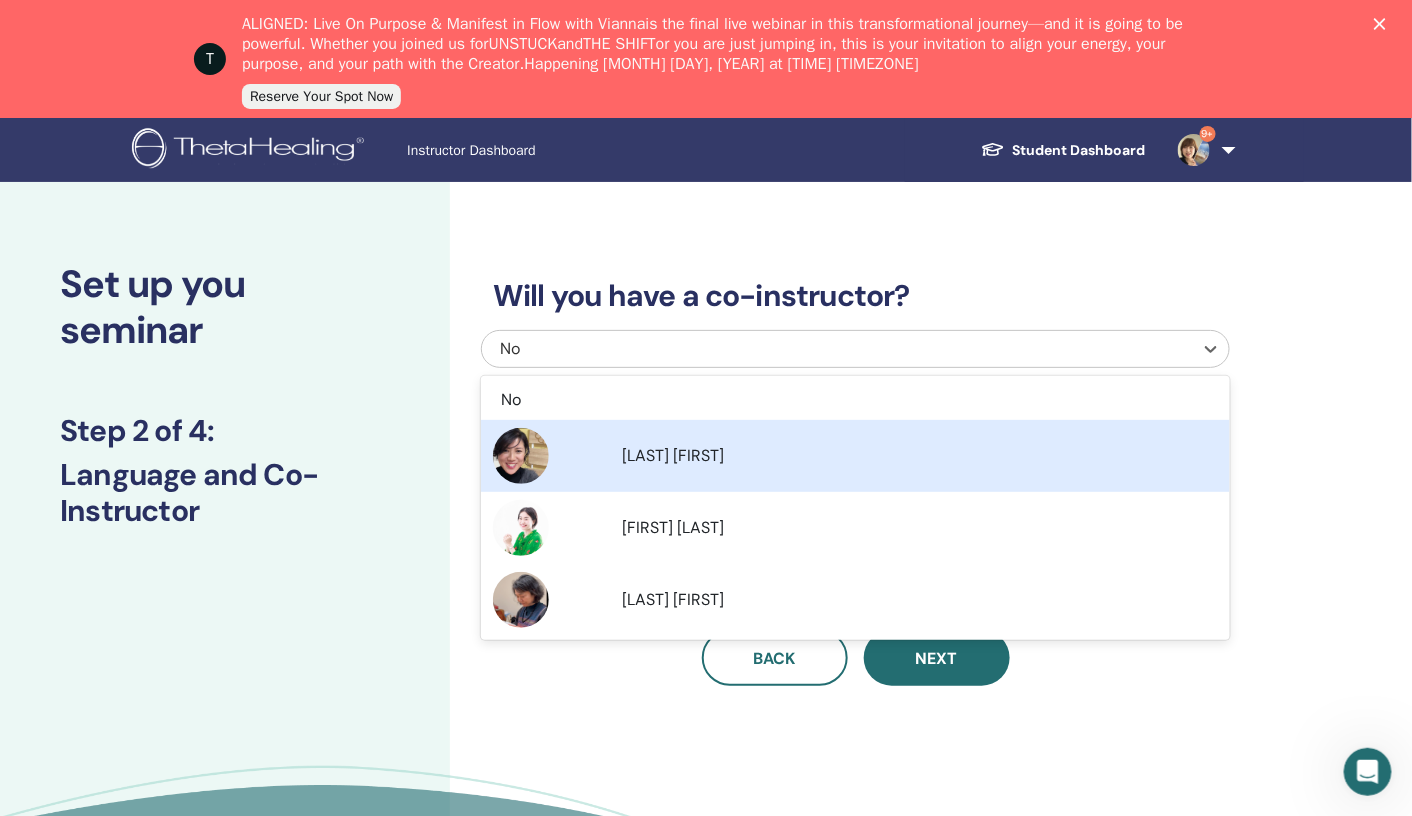 type on "*" 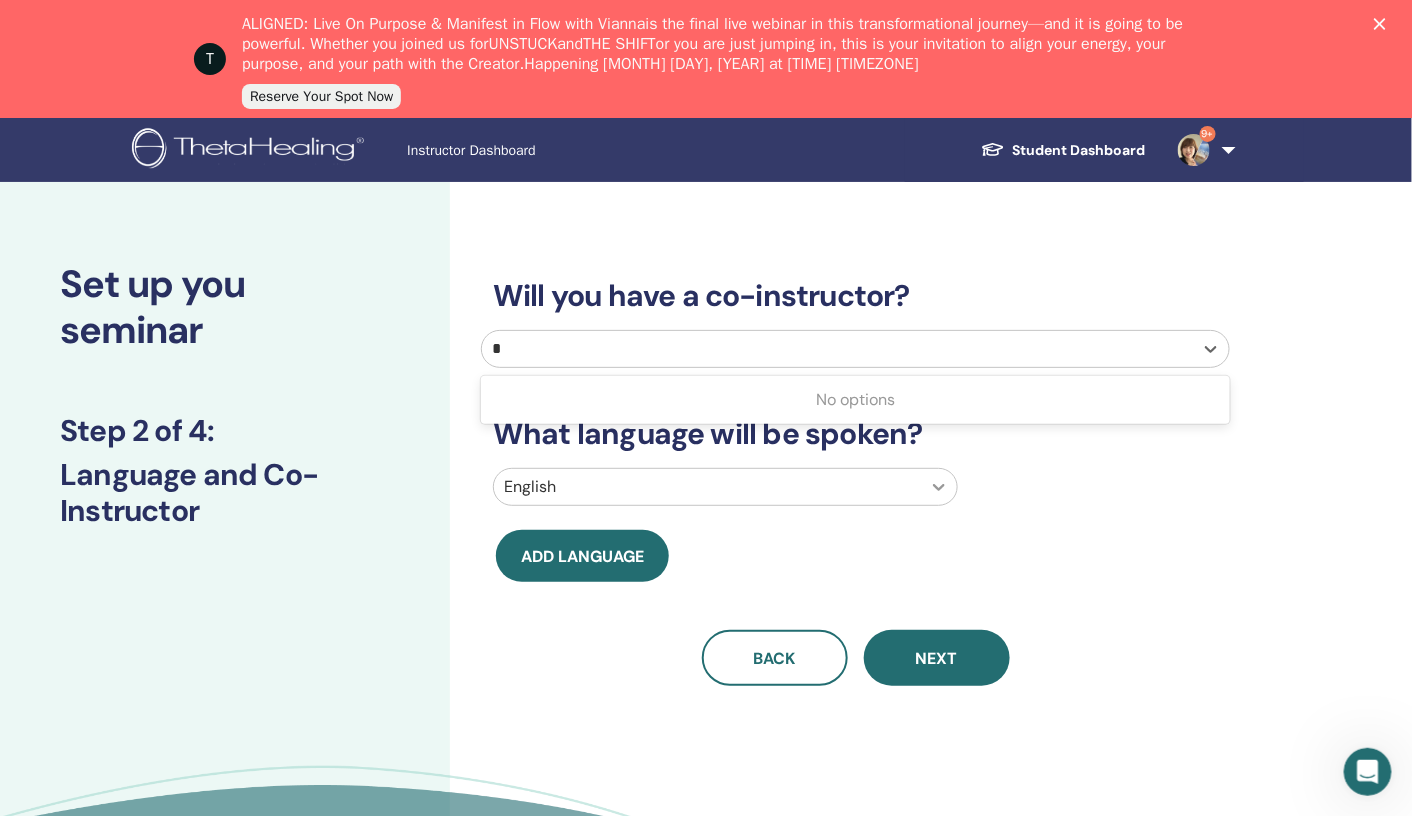 type on "*" 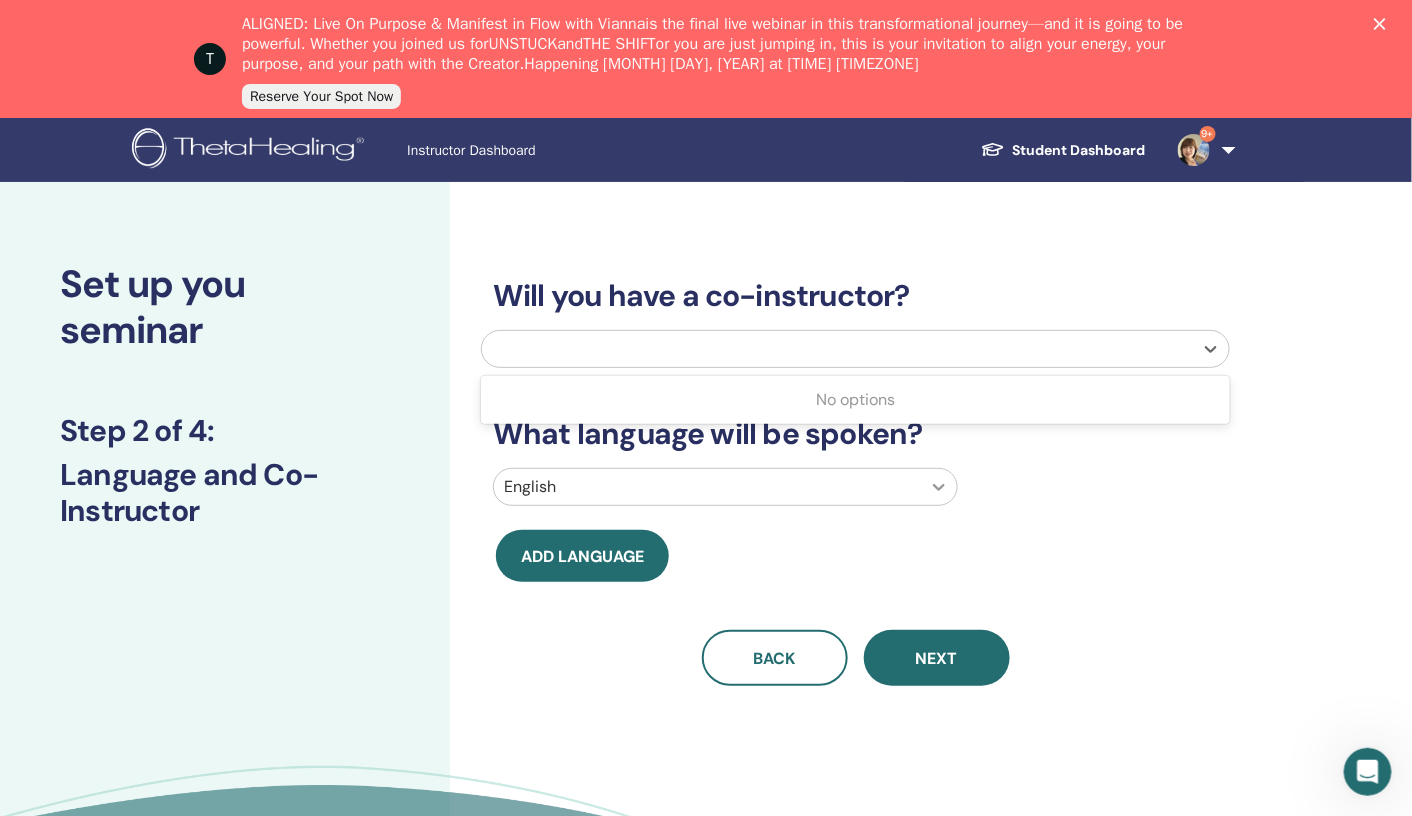 click 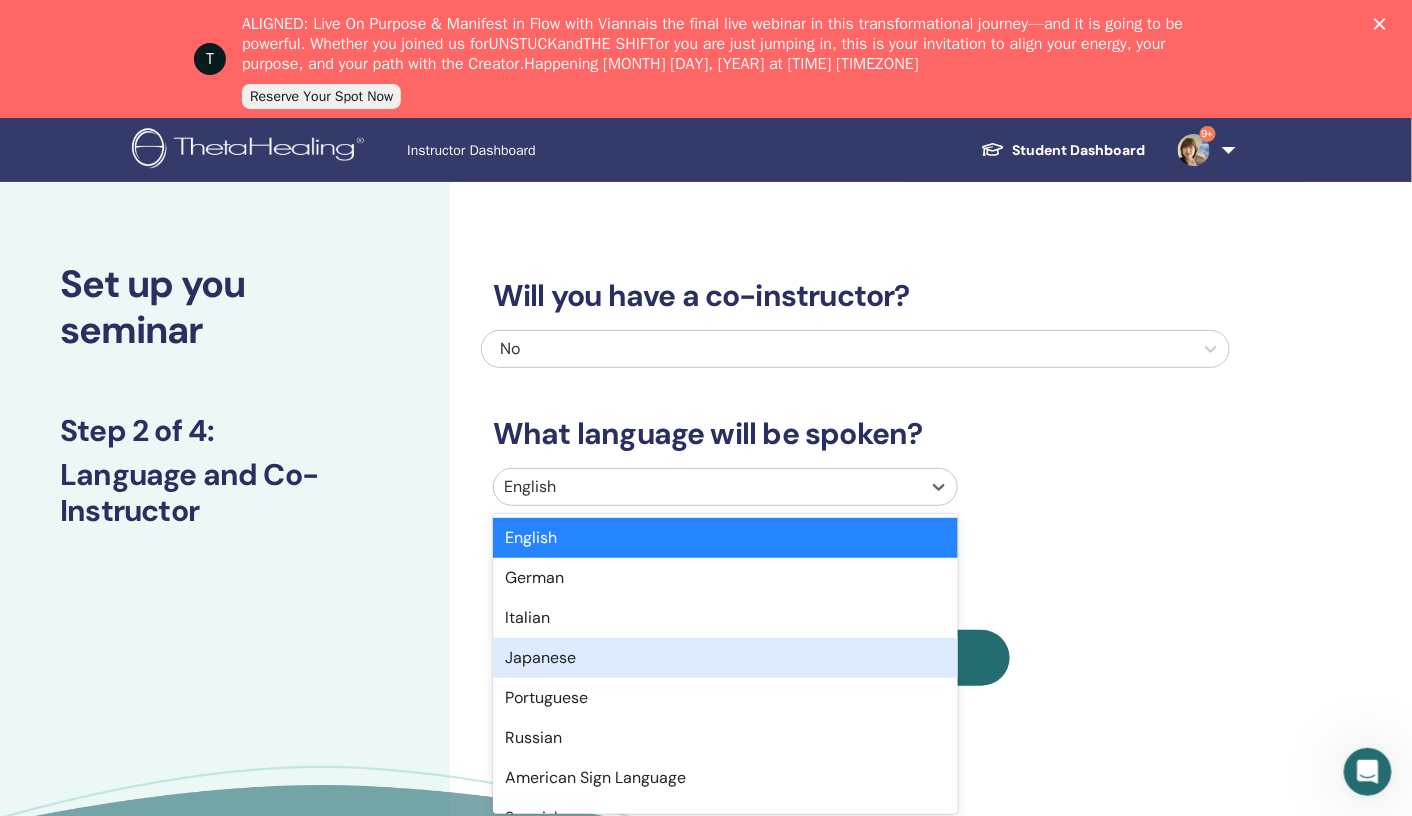 click on "Japanese" at bounding box center [725, 658] 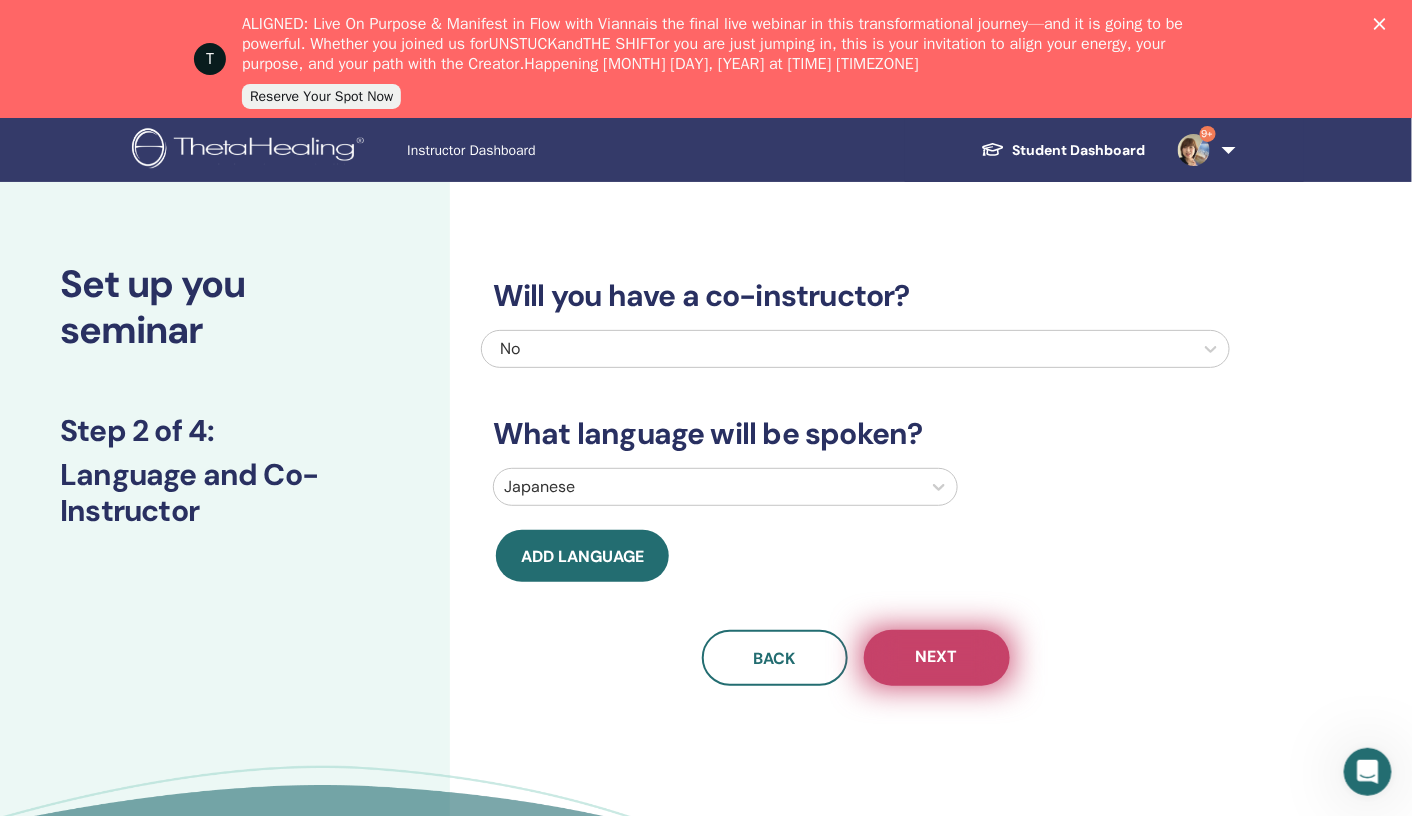 click on "Next" at bounding box center (937, 658) 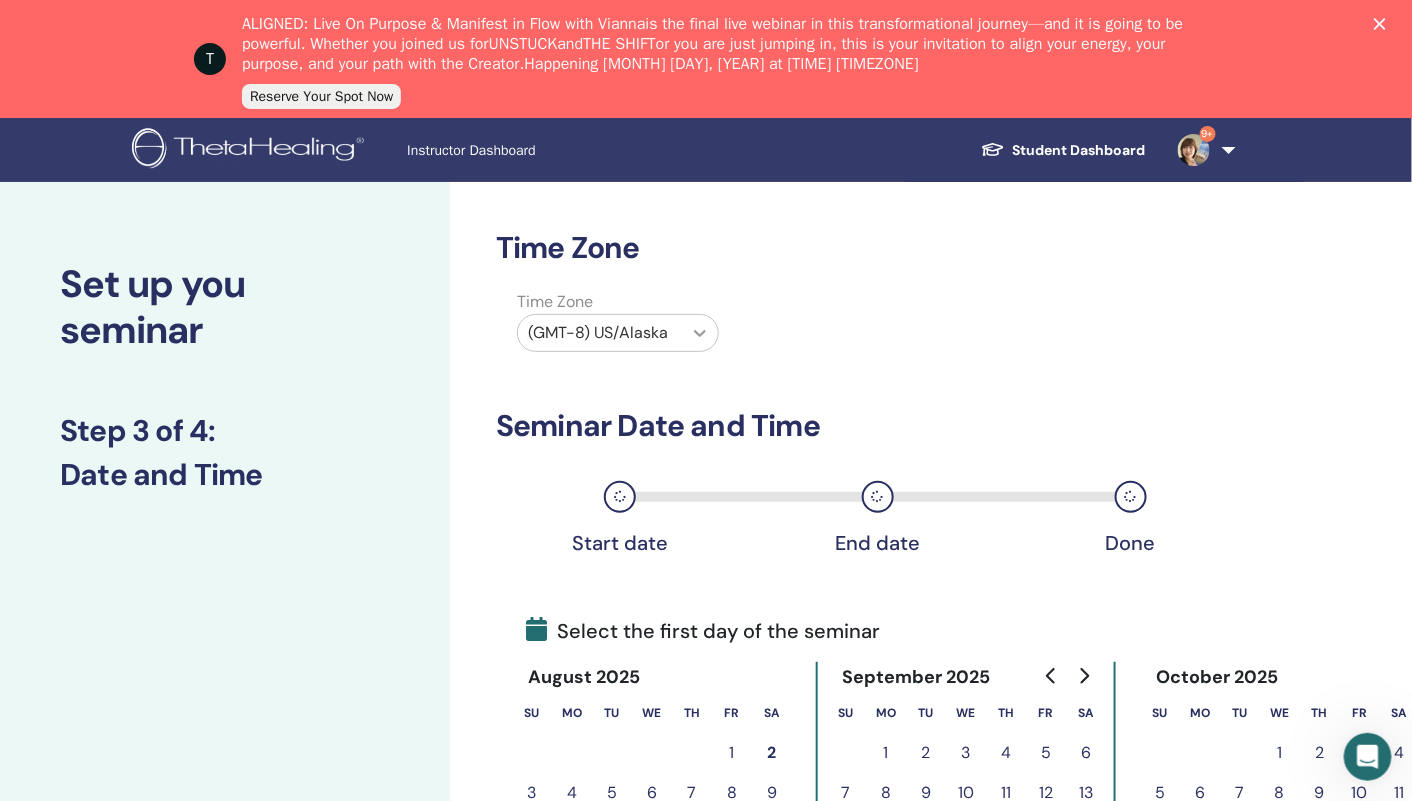 click 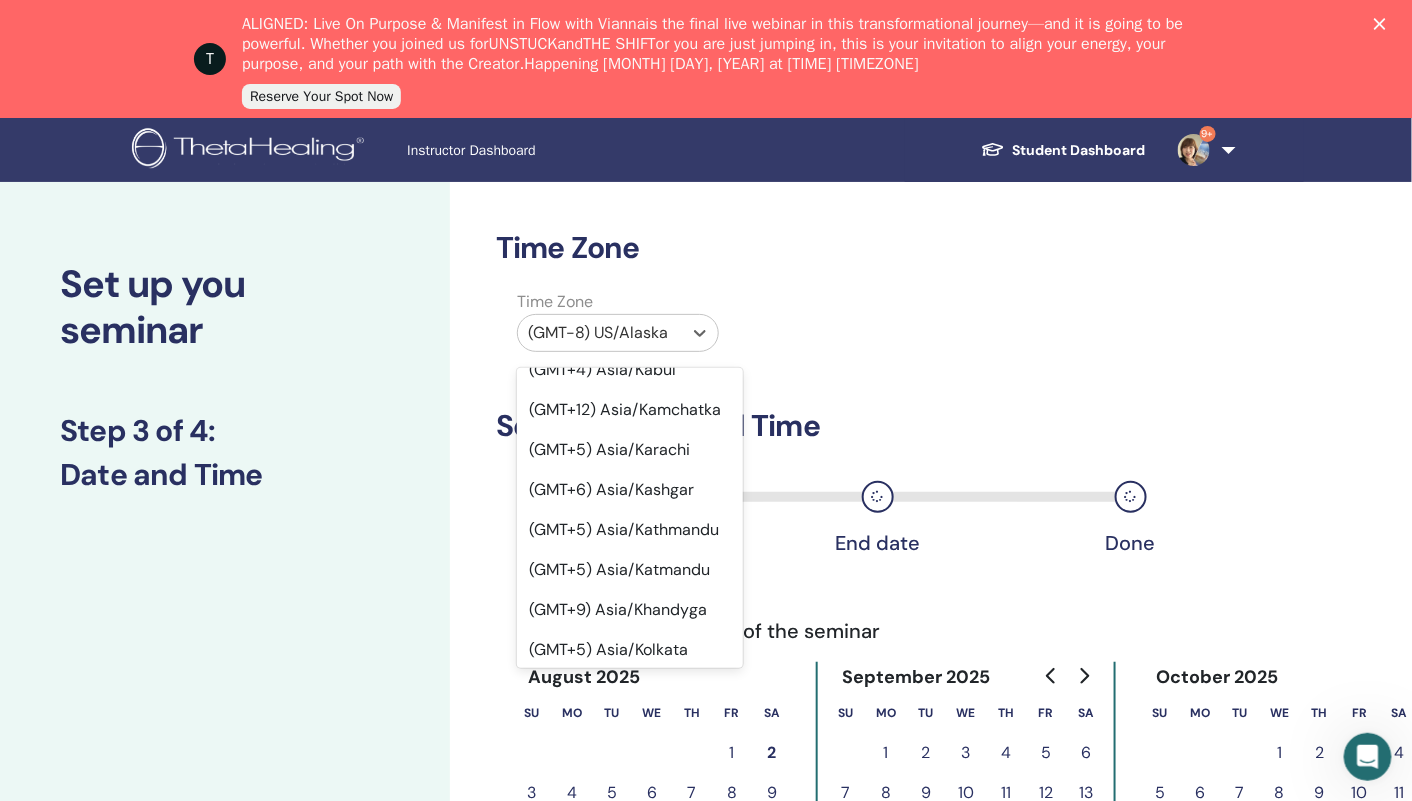 scroll, scrollTop: 15610, scrollLeft: 0, axis: vertical 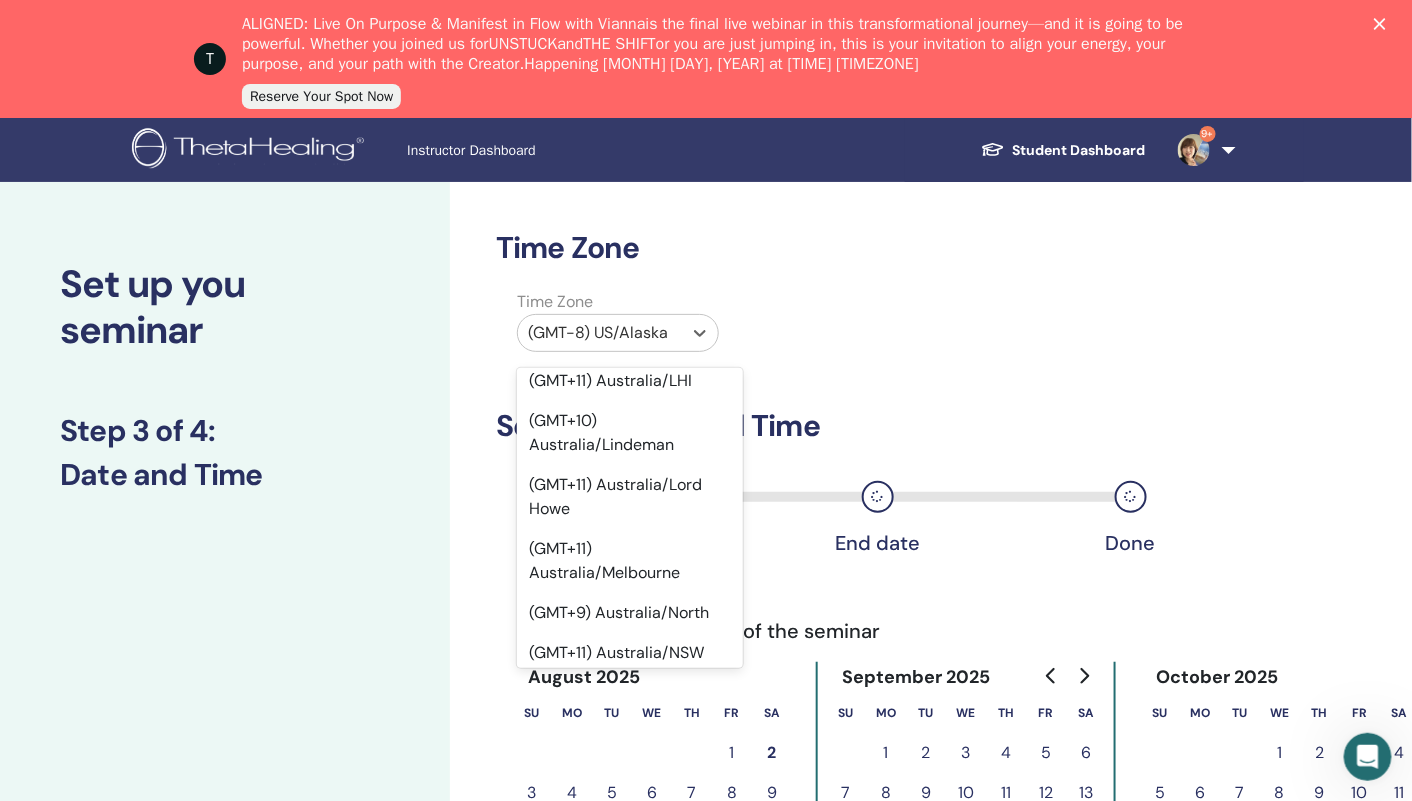 click on "(GMT+9) Asia/Tokyo" at bounding box center (630, -1195) 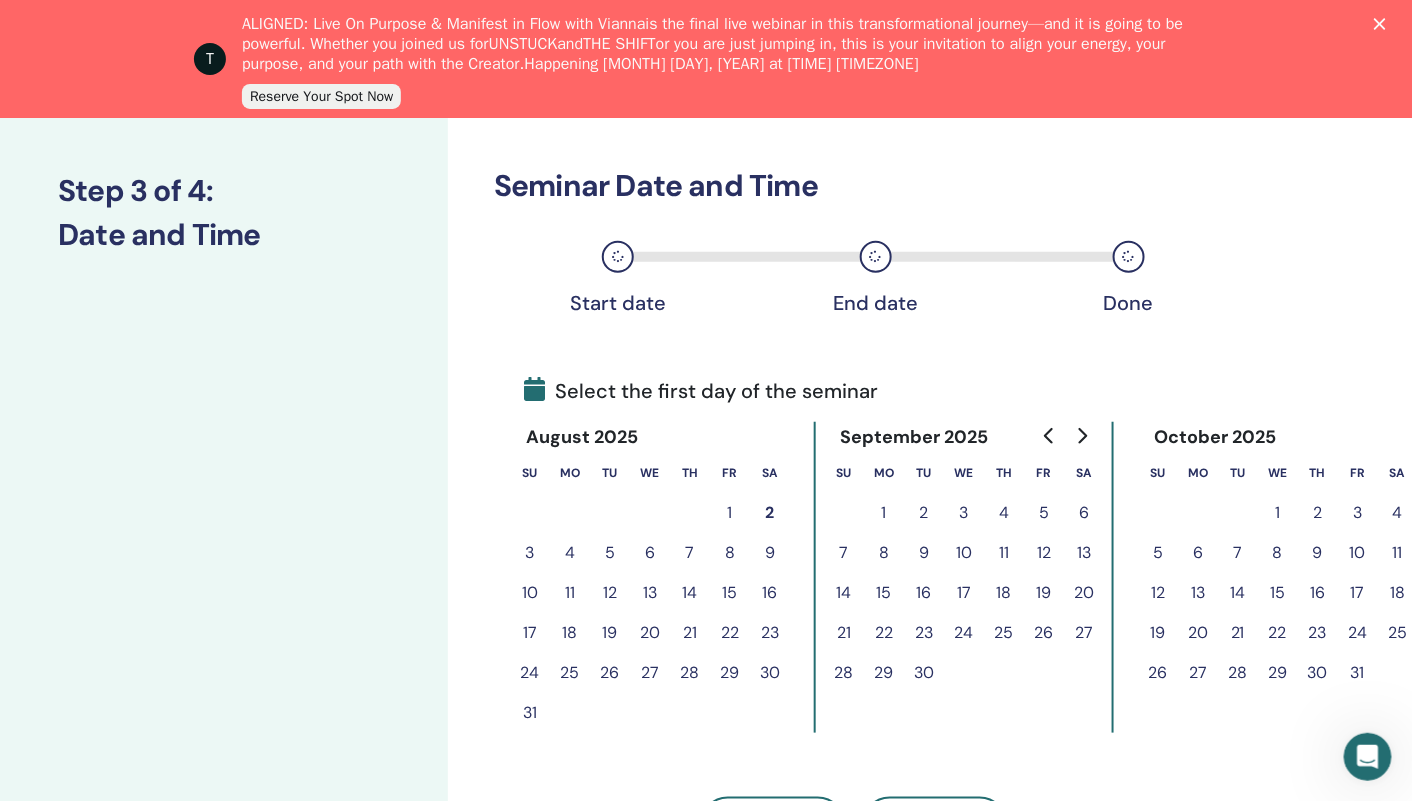 scroll, scrollTop: 241, scrollLeft: 2, axis: both 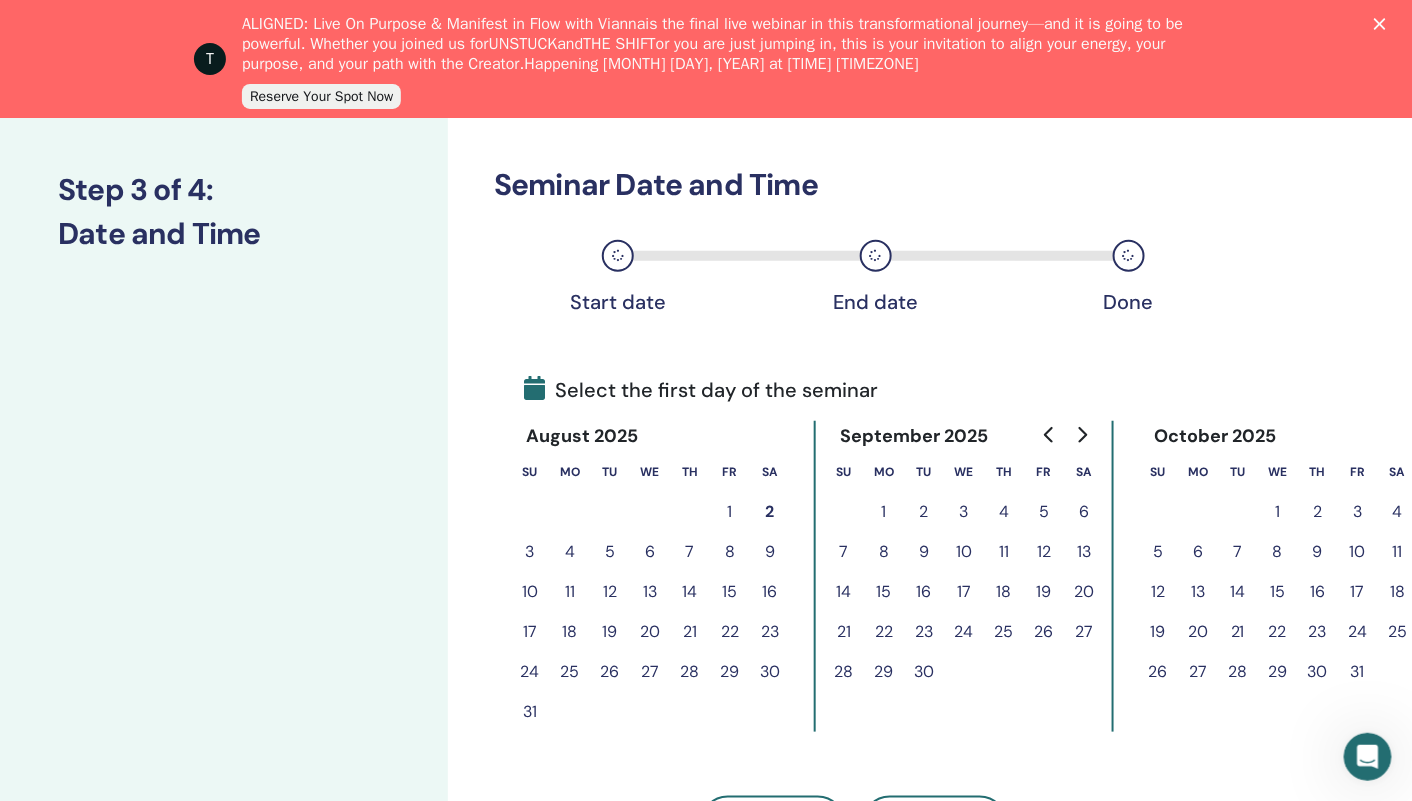click on "12" at bounding box center (610, 592) 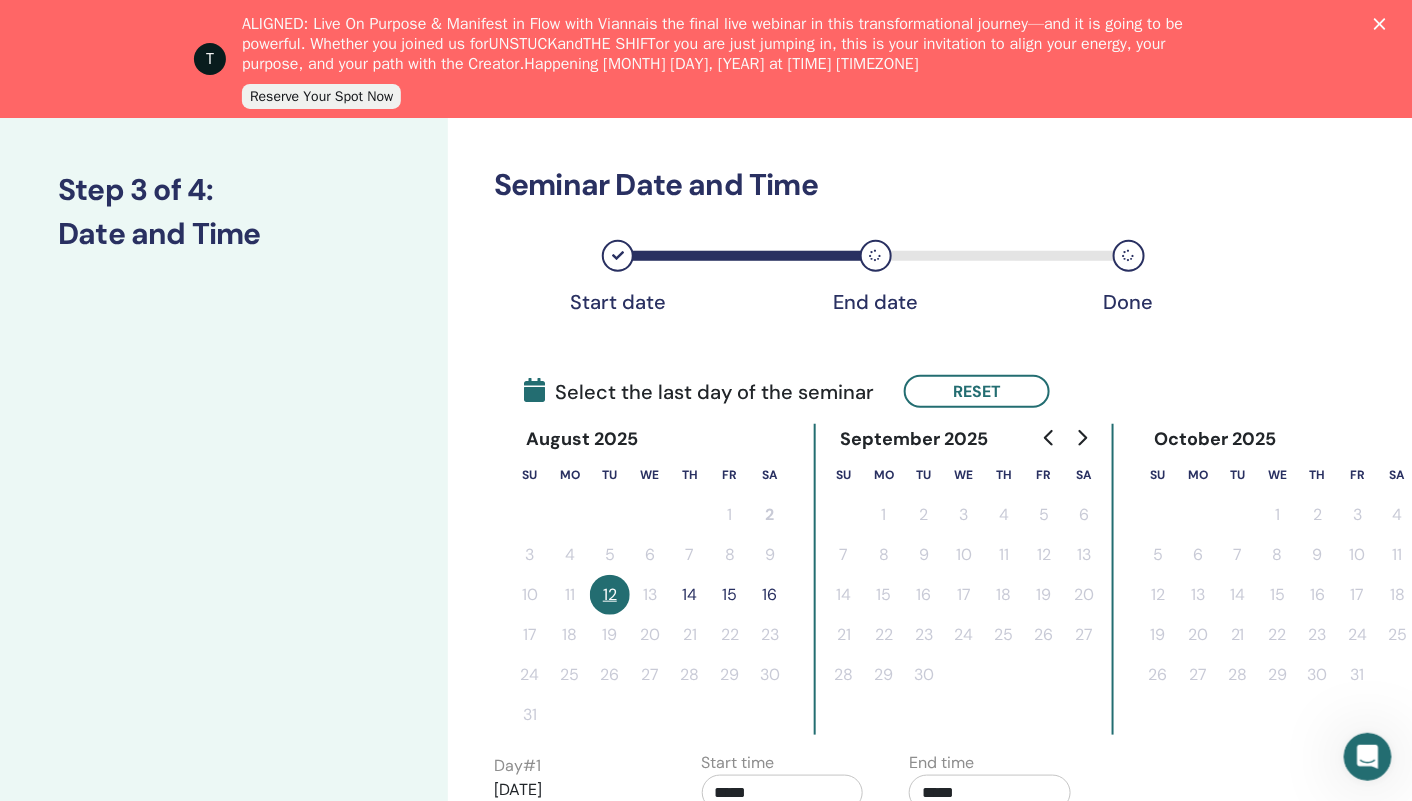 click on "14" at bounding box center (690, 595) 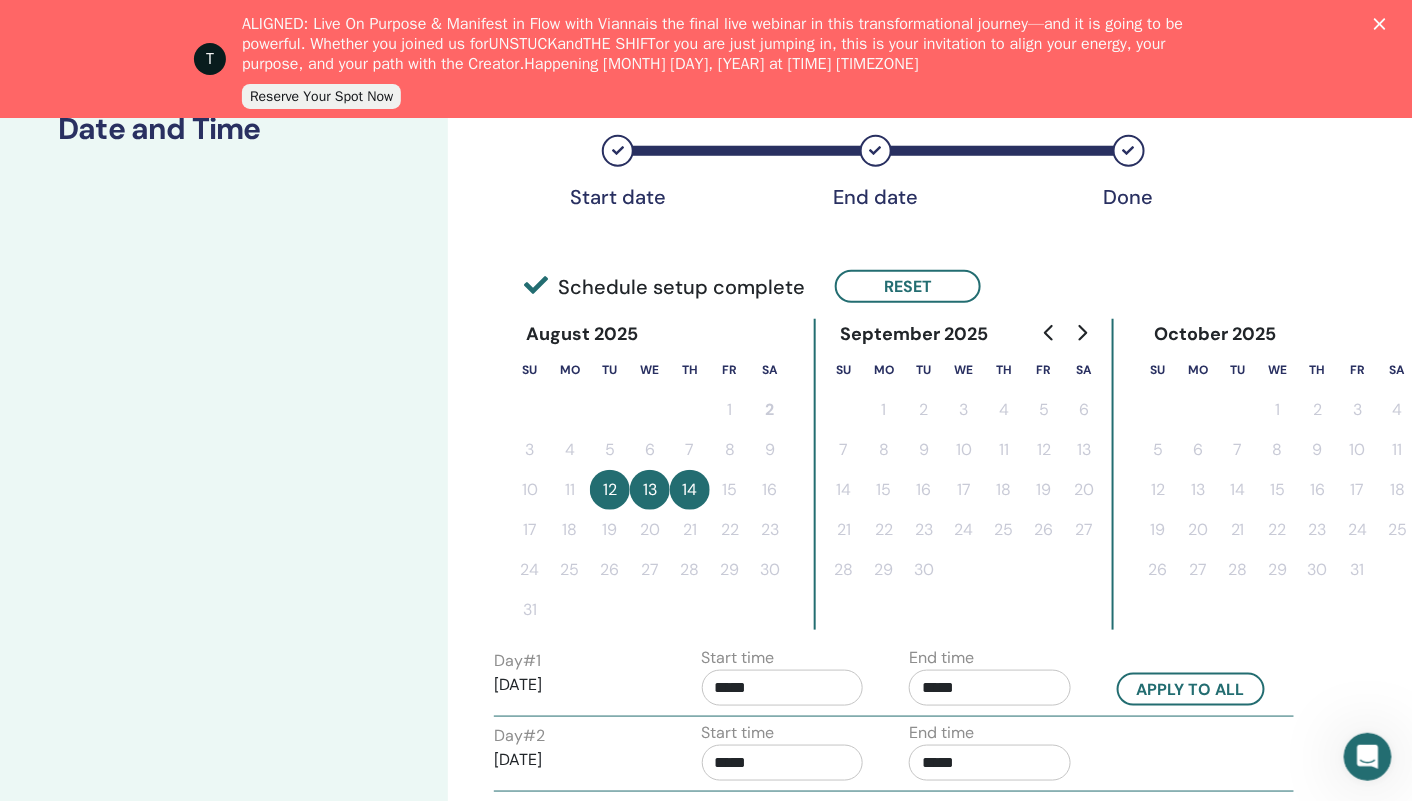 scroll, scrollTop: 349, scrollLeft: 2, axis: both 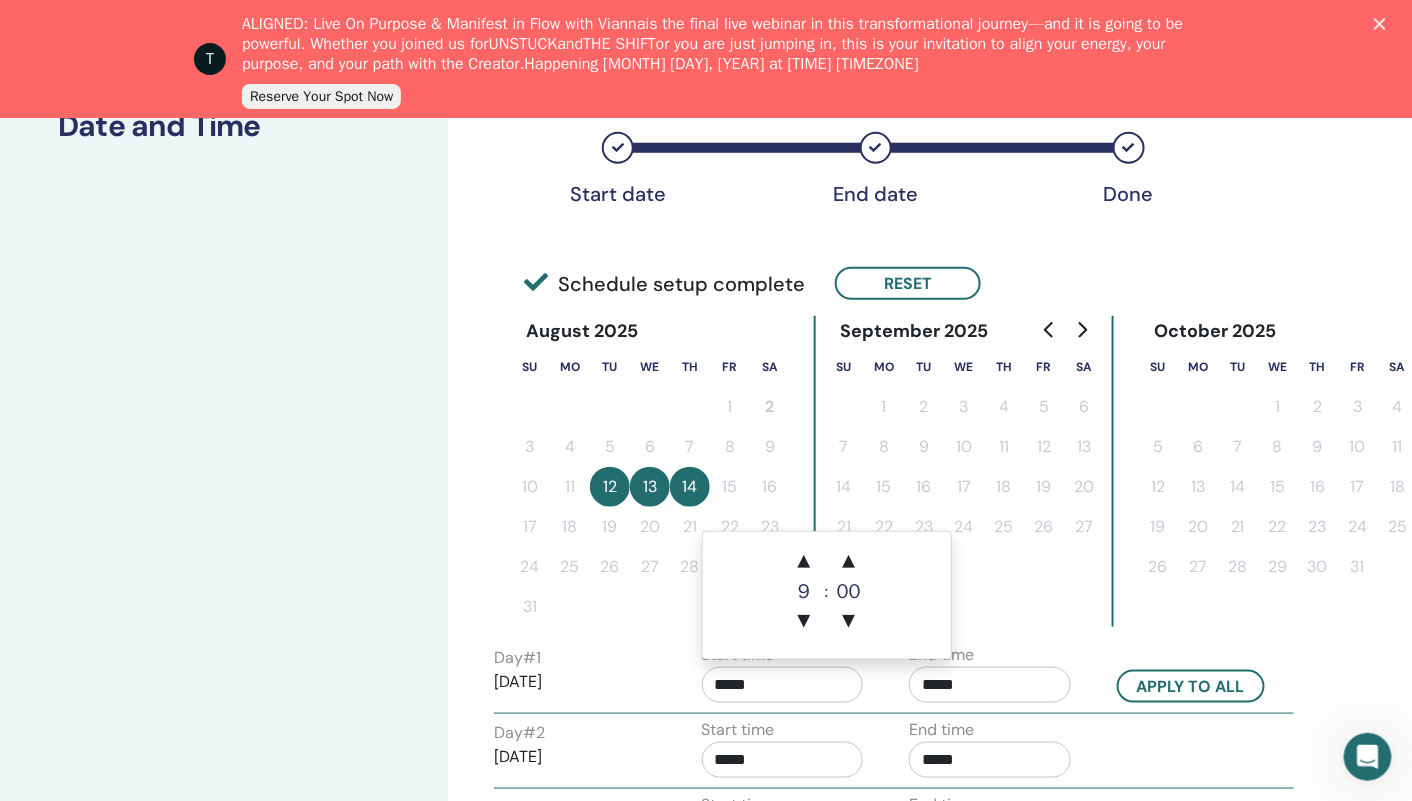 click on "*****" at bounding box center (783, 685) 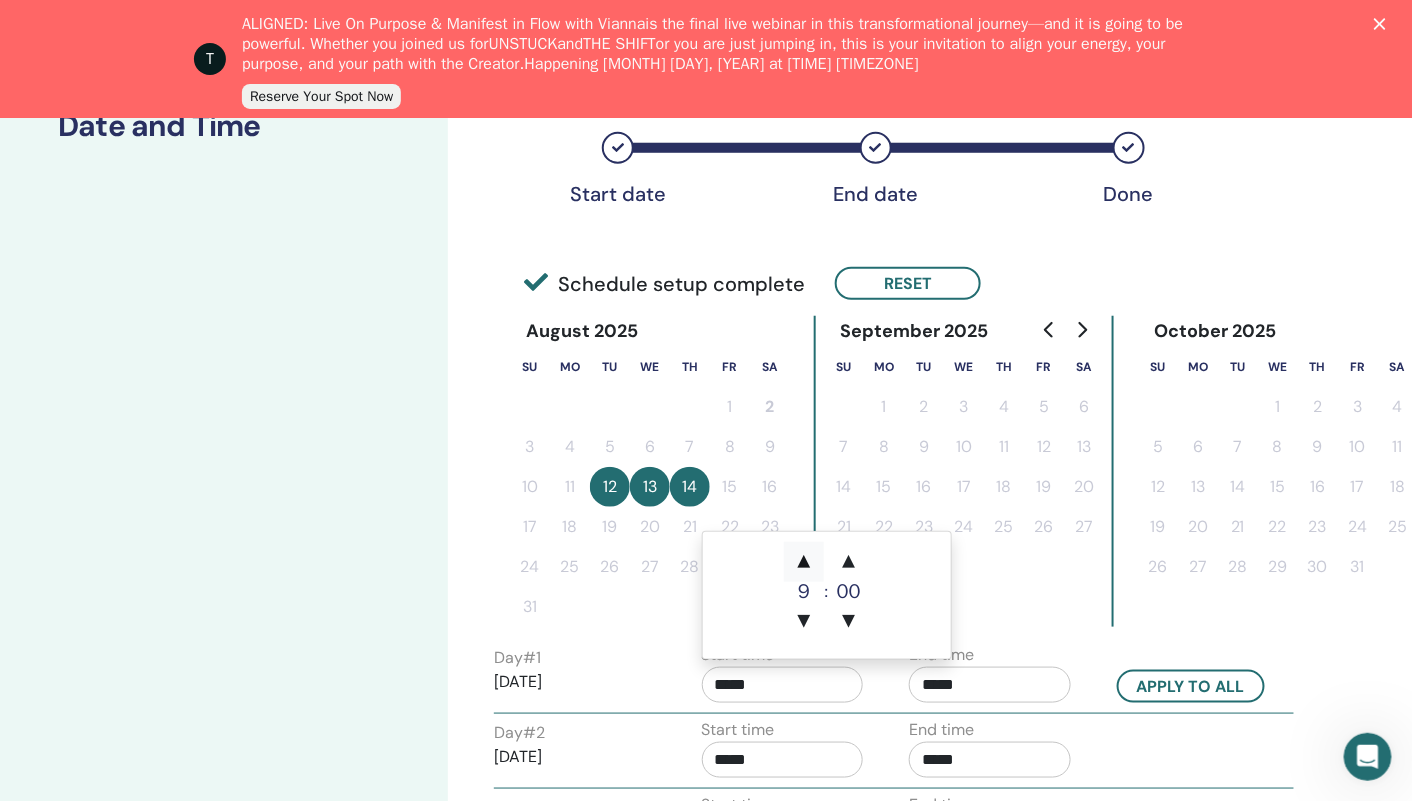 click on "▲" 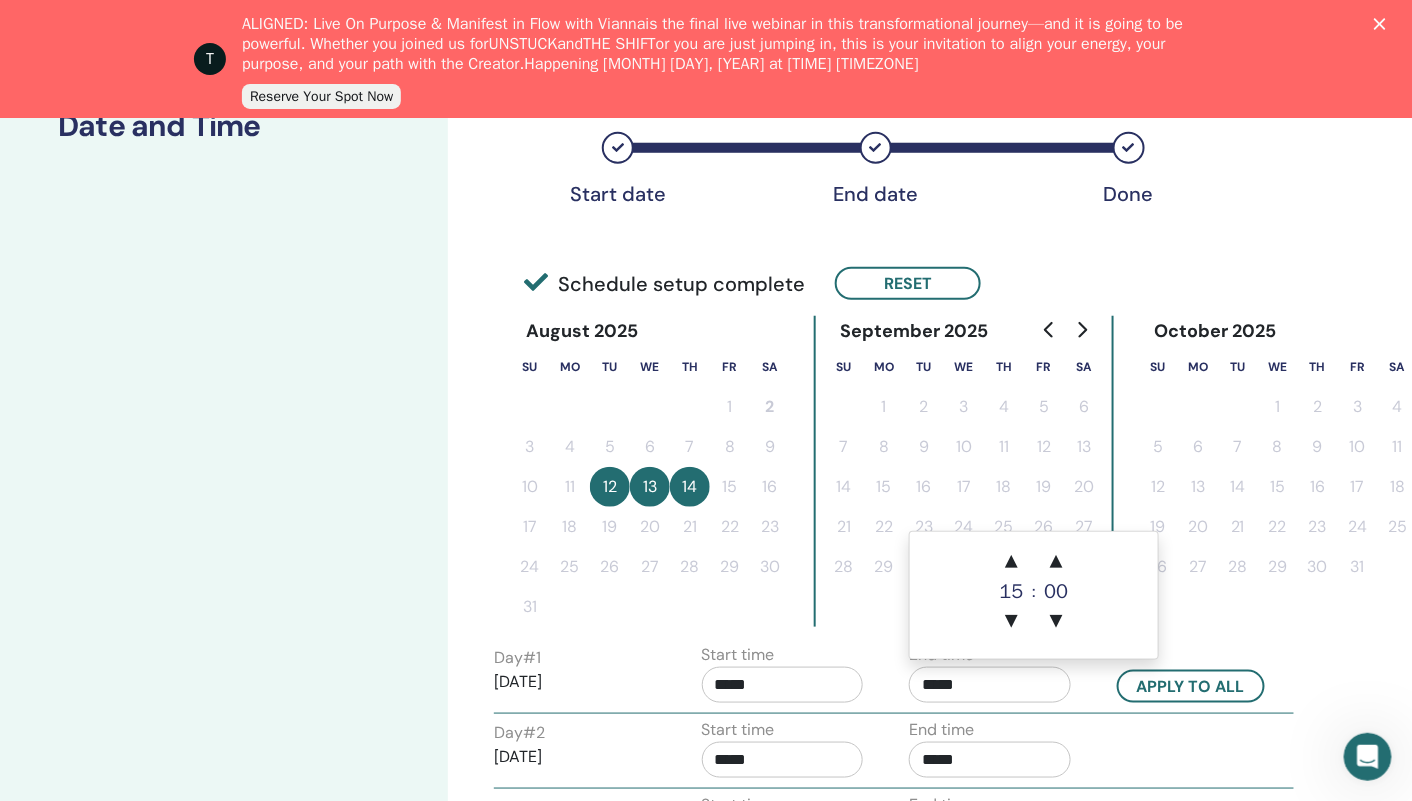 click on "*****" at bounding box center (990, 685) 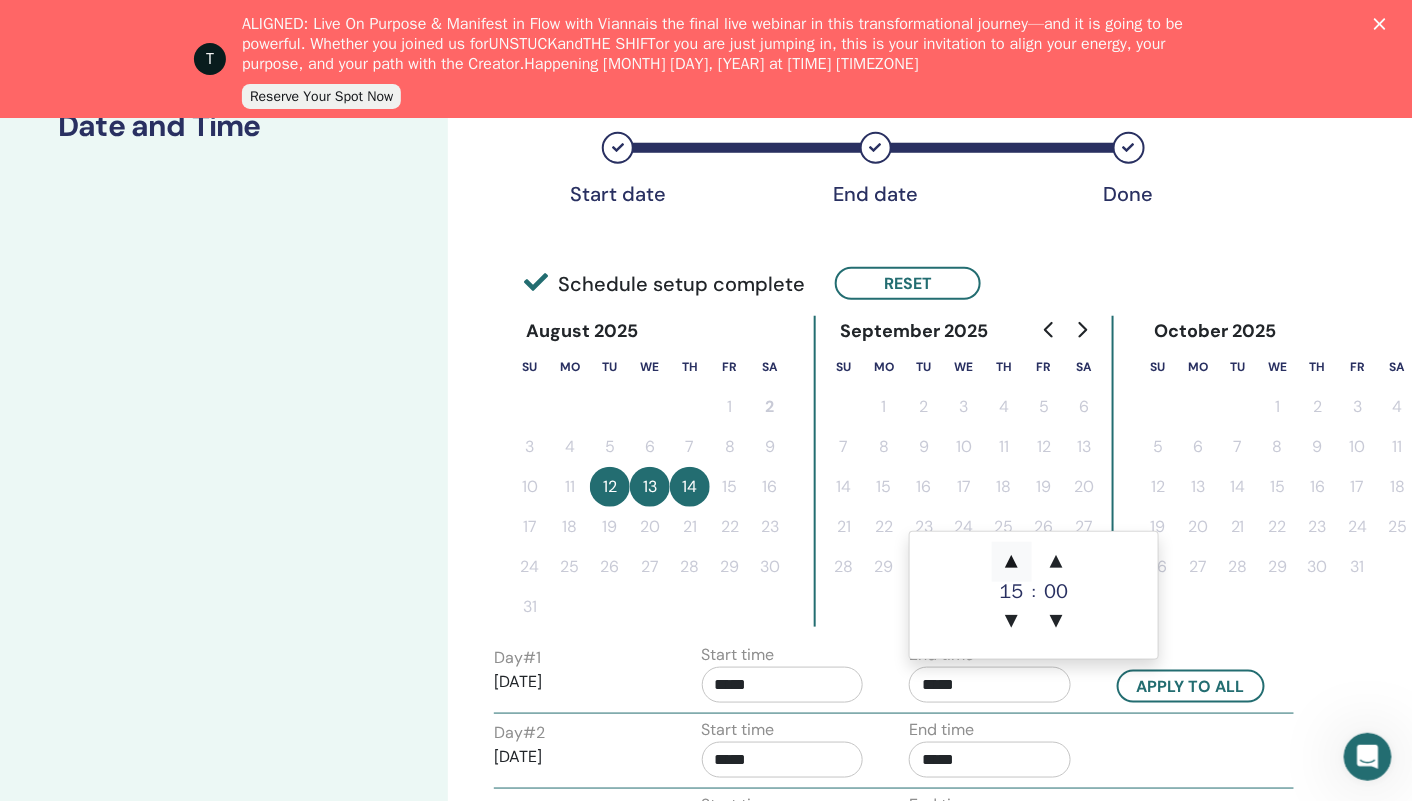 click on "▲" 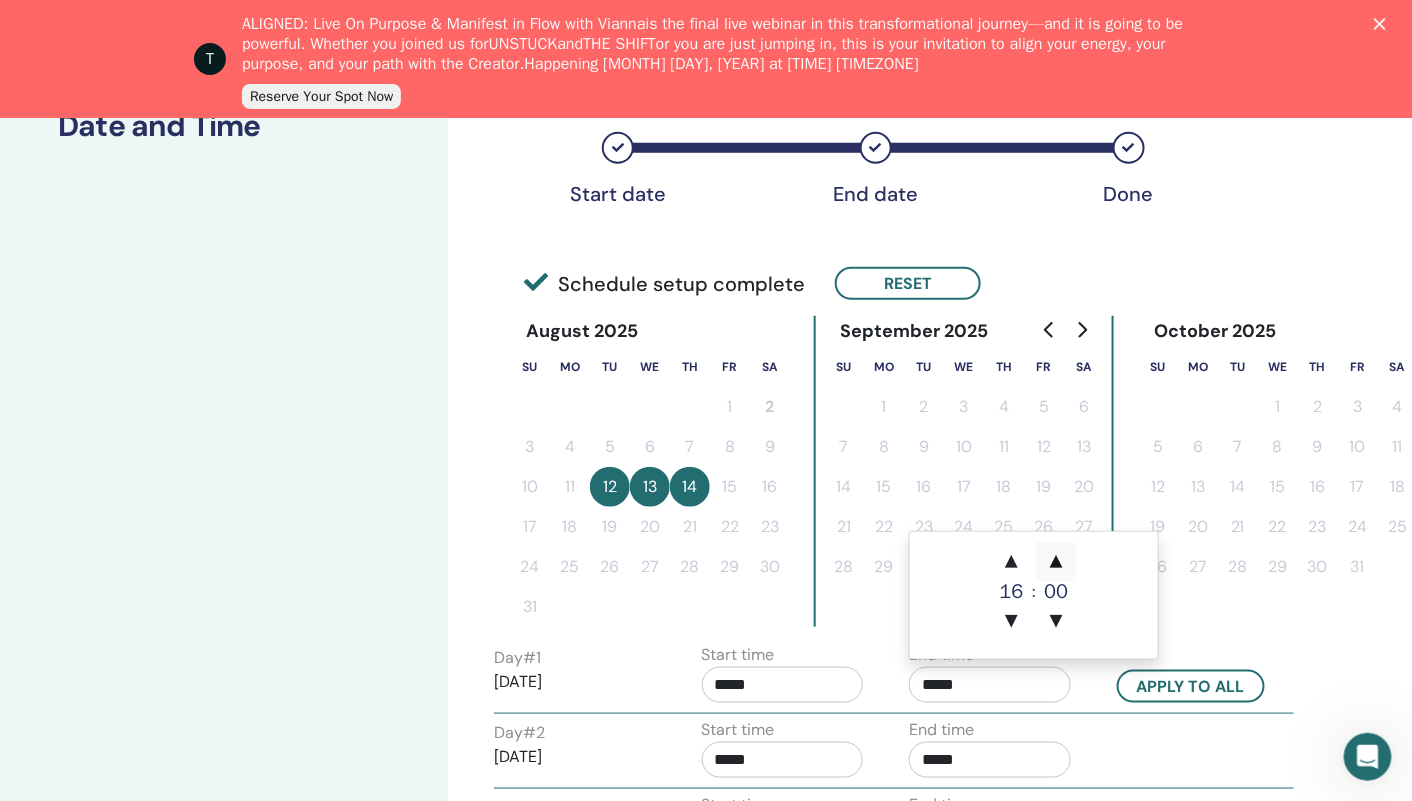 click on "▲" 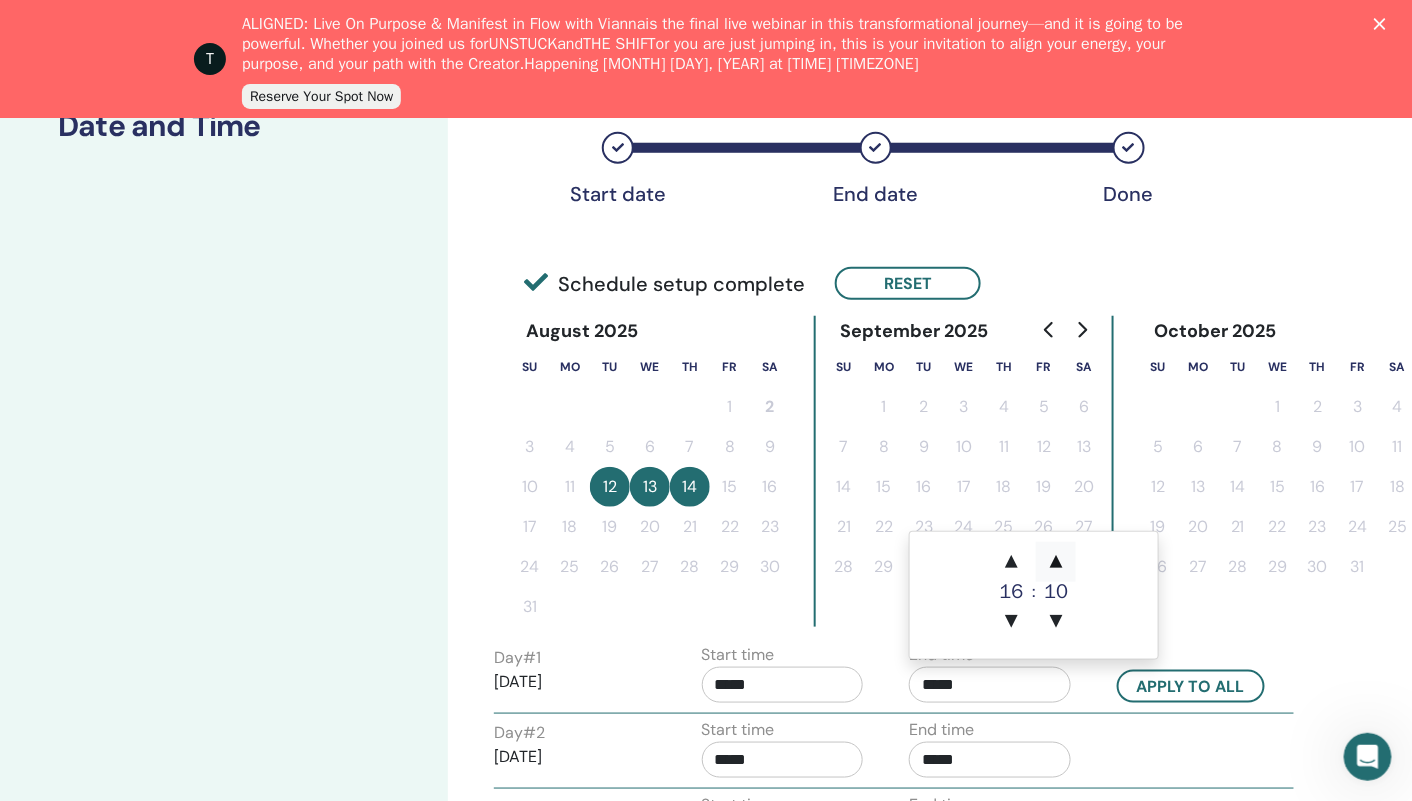 click on "▲" 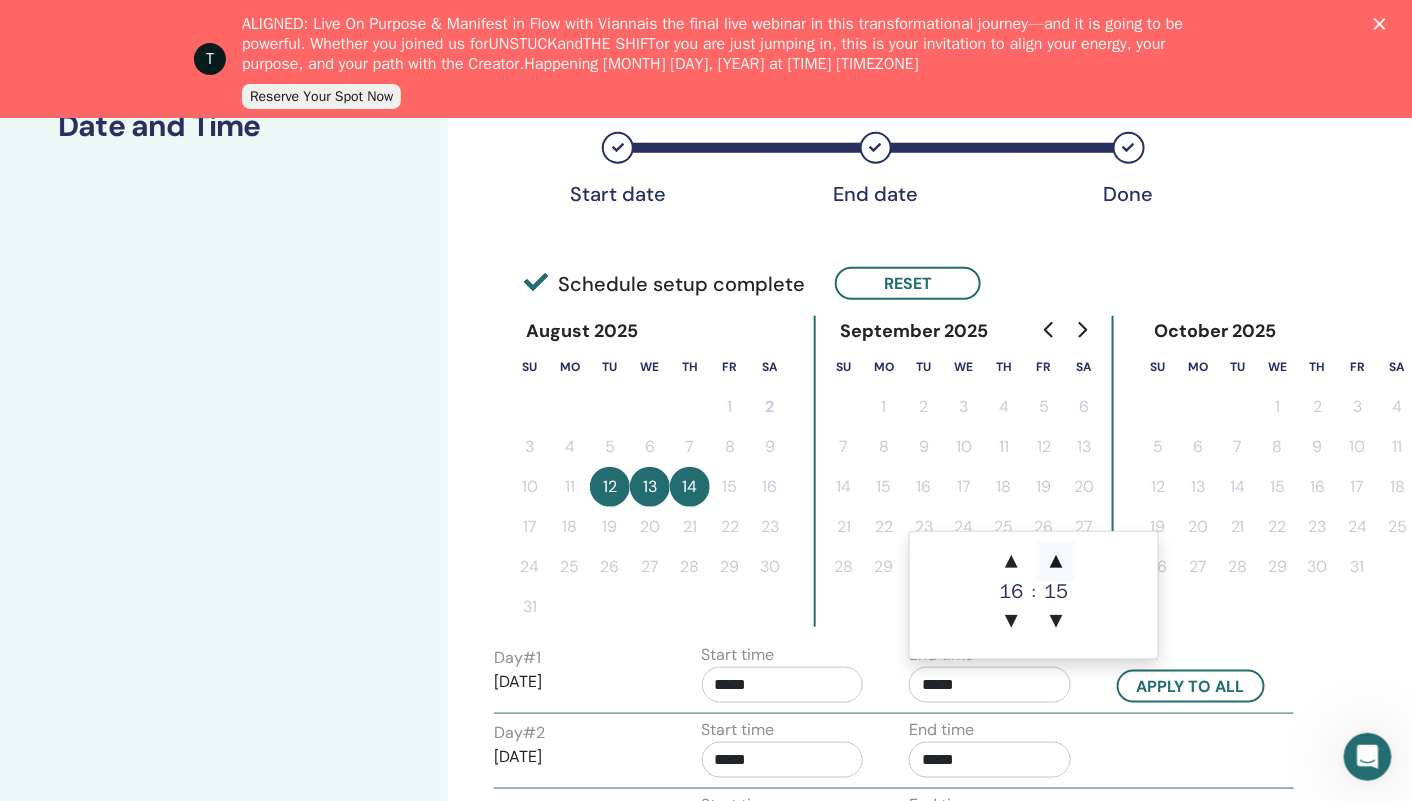 click on "▲" 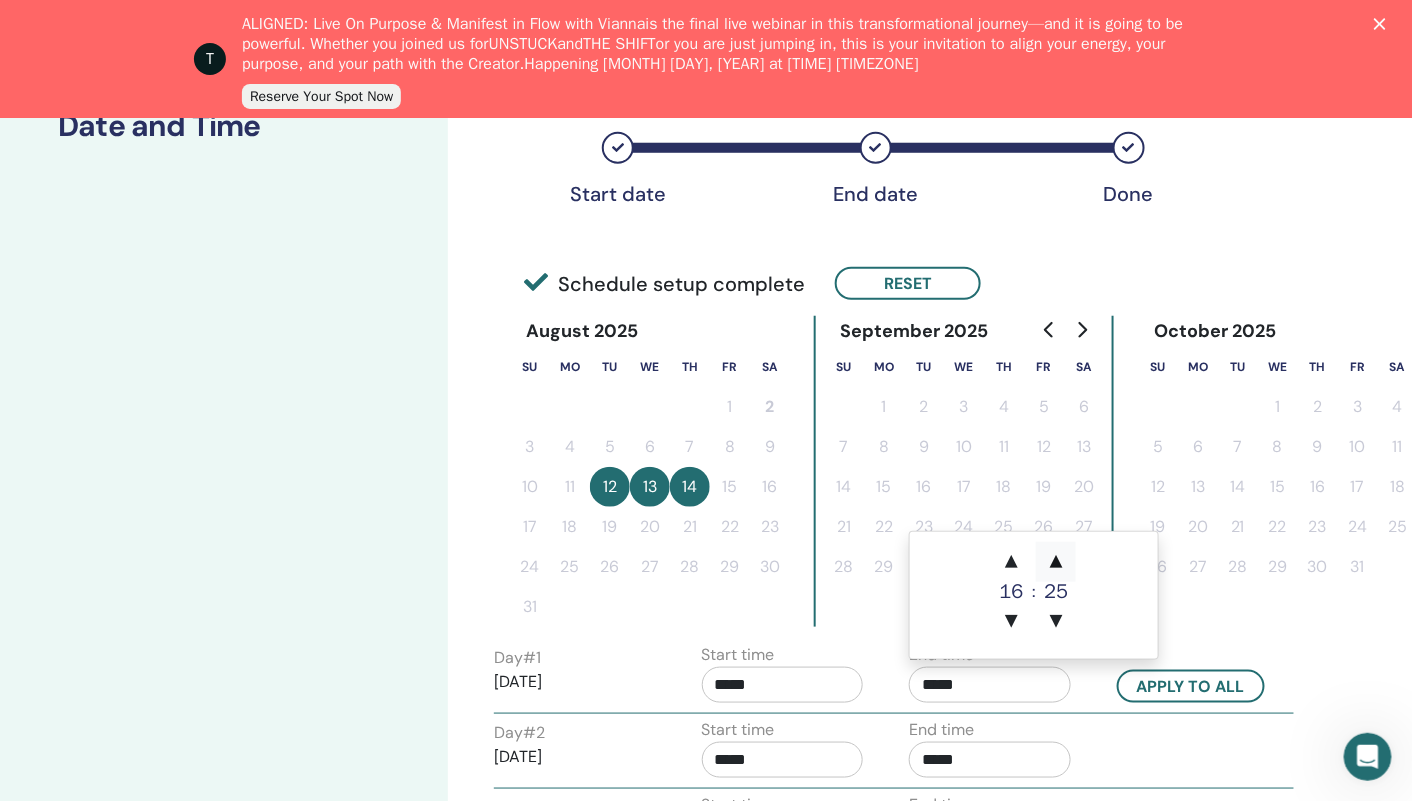 click on "▲" 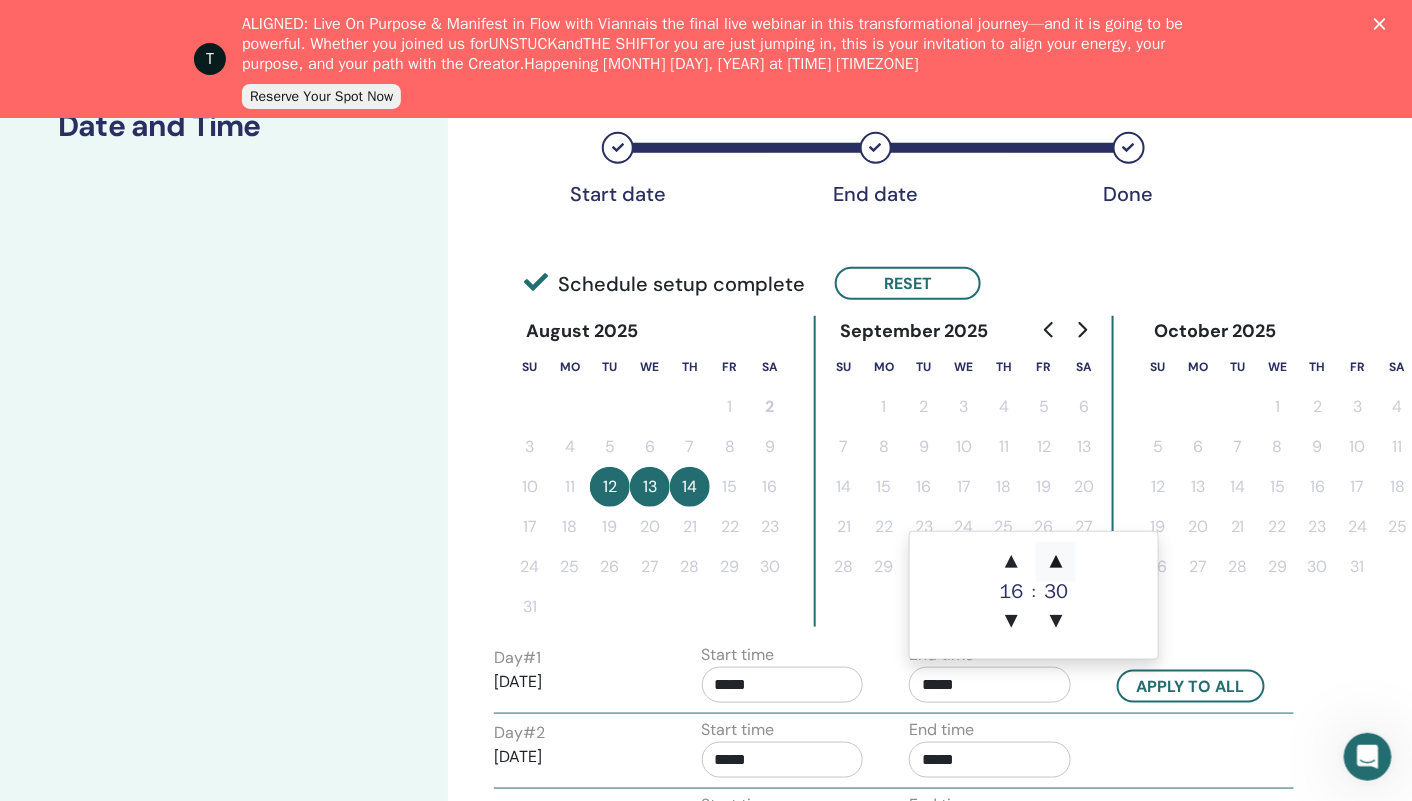 click on "▲" 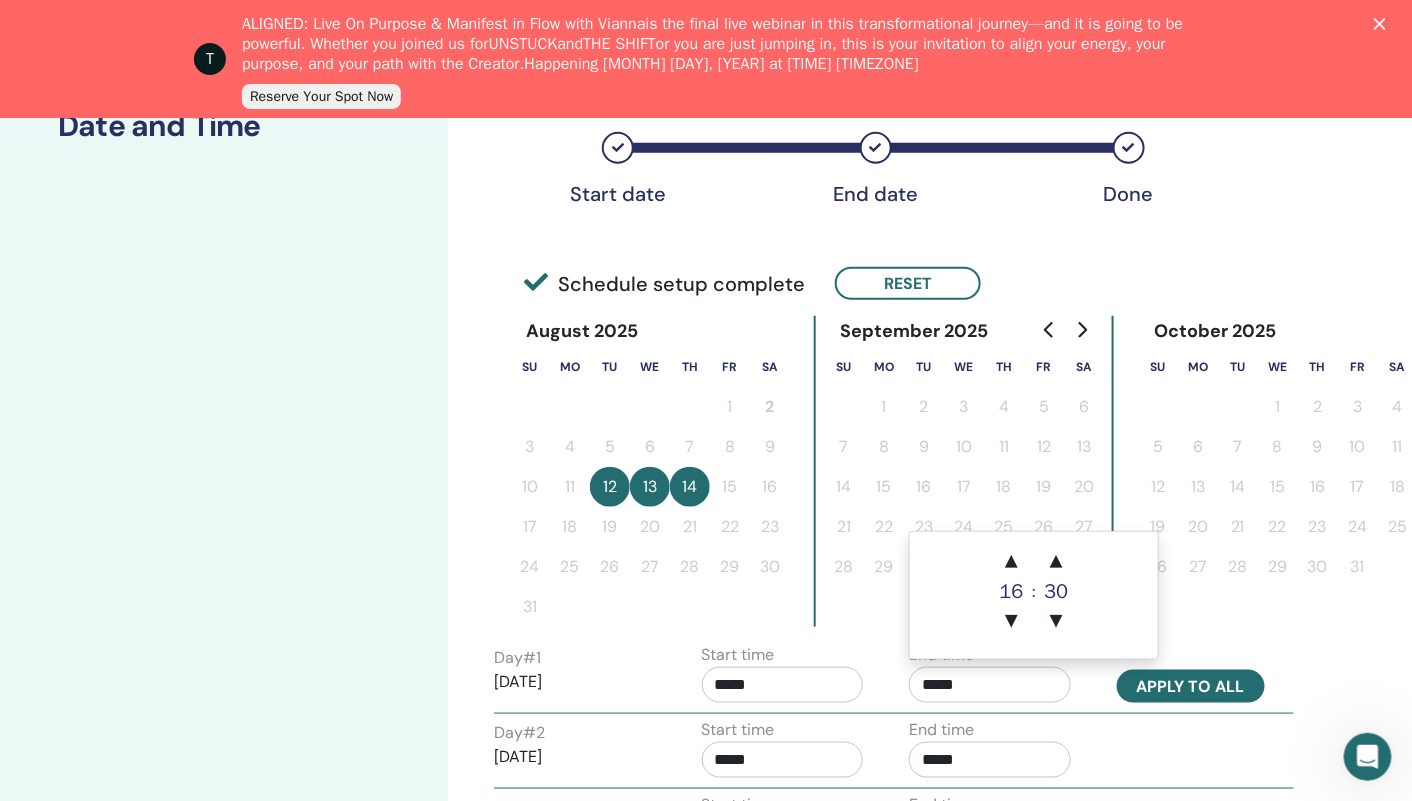 click on "Apply to all" at bounding box center (1191, 686) 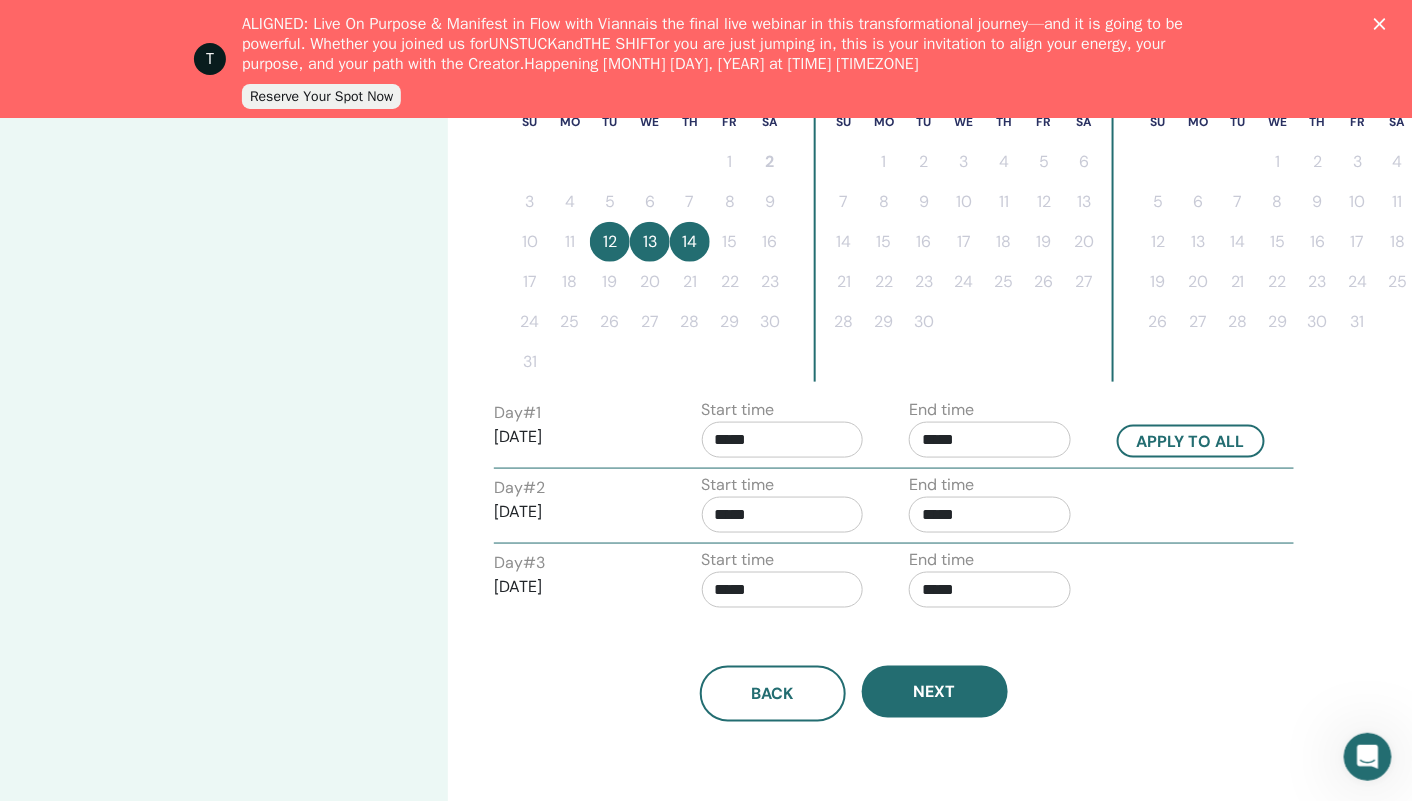 scroll, scrollTop: 594, scrollLeft: 2, axis: both 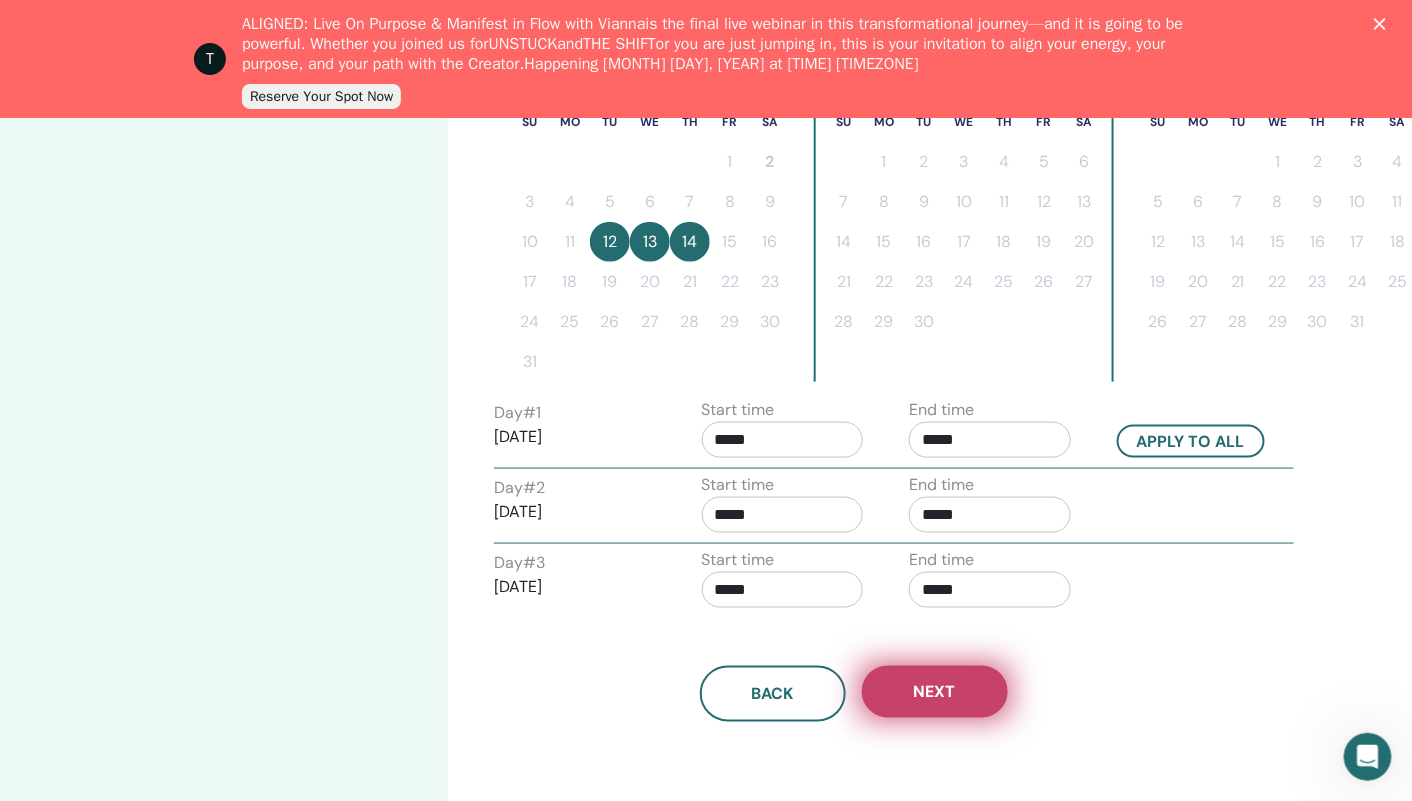click on "Next" at bounding box center (935, 692) 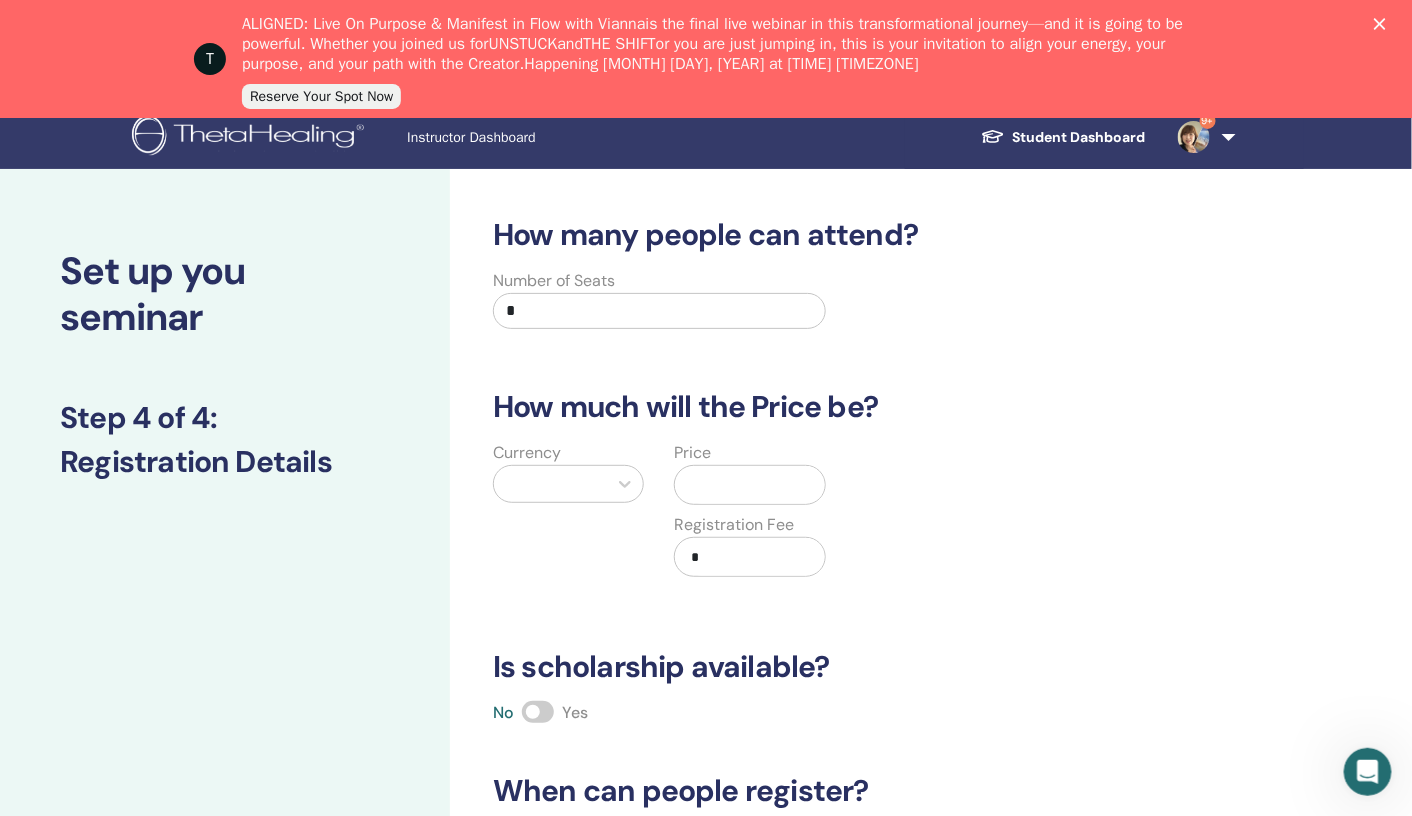 scroll, scrollTop: 9, scrollLeft: 0, axis: vertical 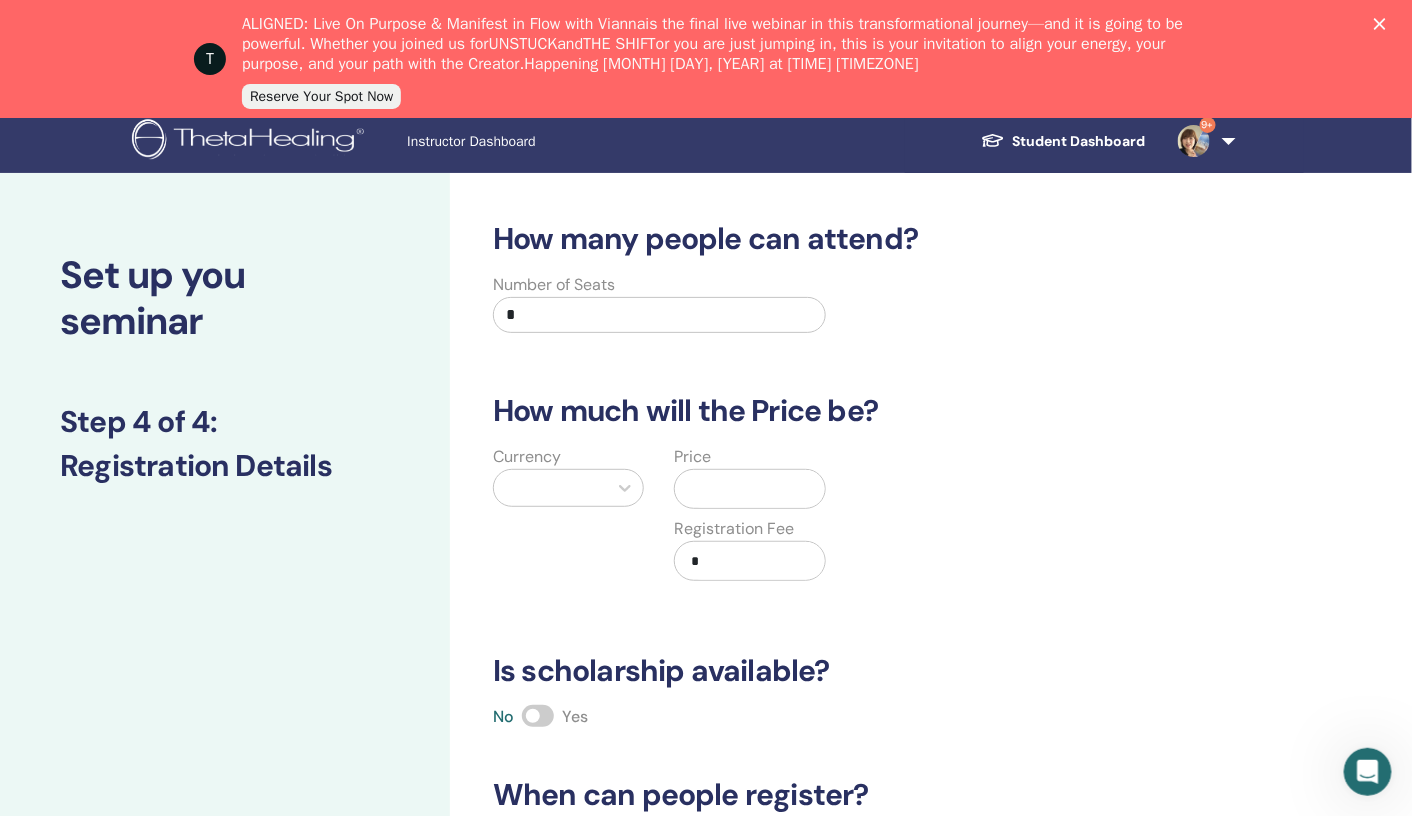 click on "*" at bounding box center (659, 315) 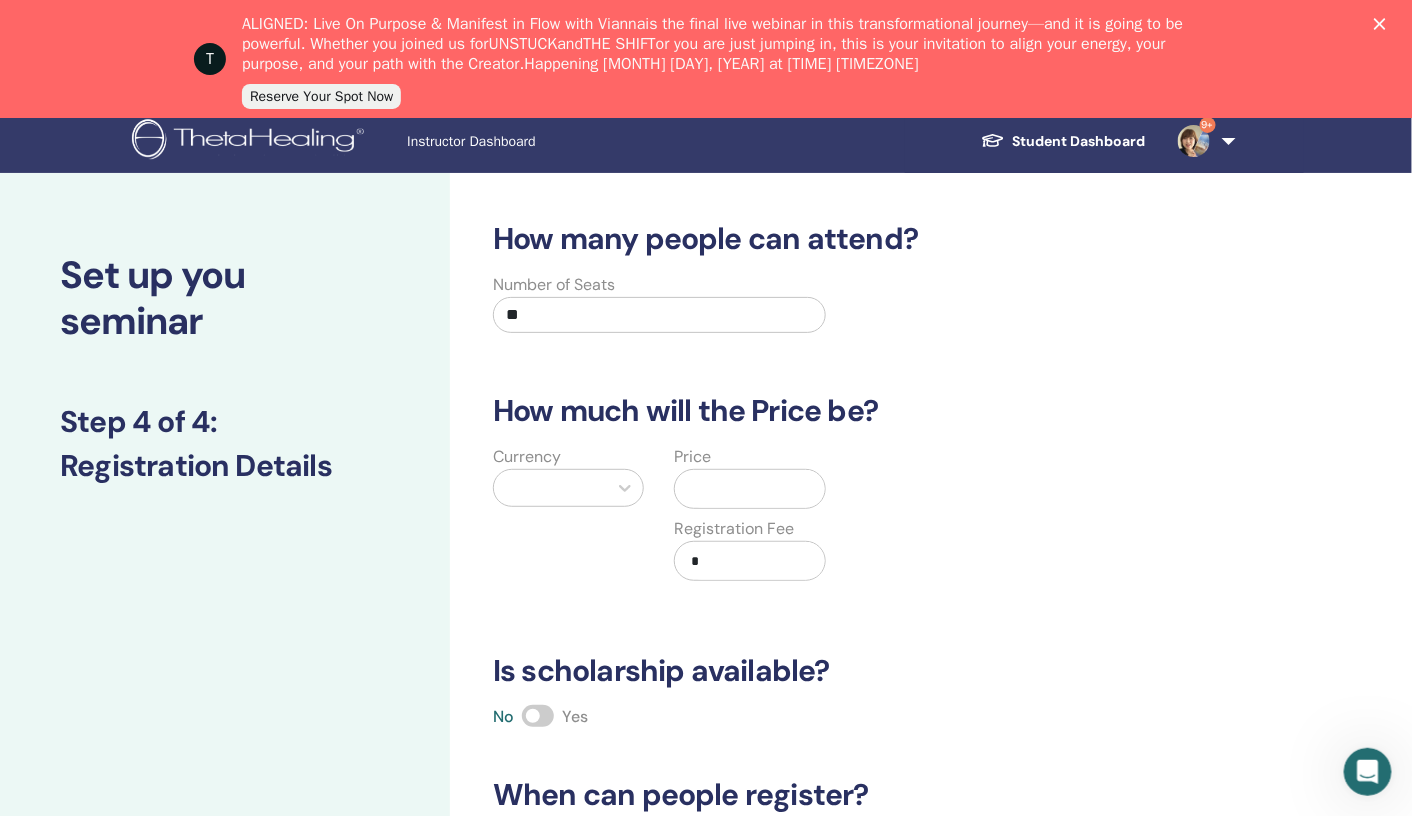 type on "*" 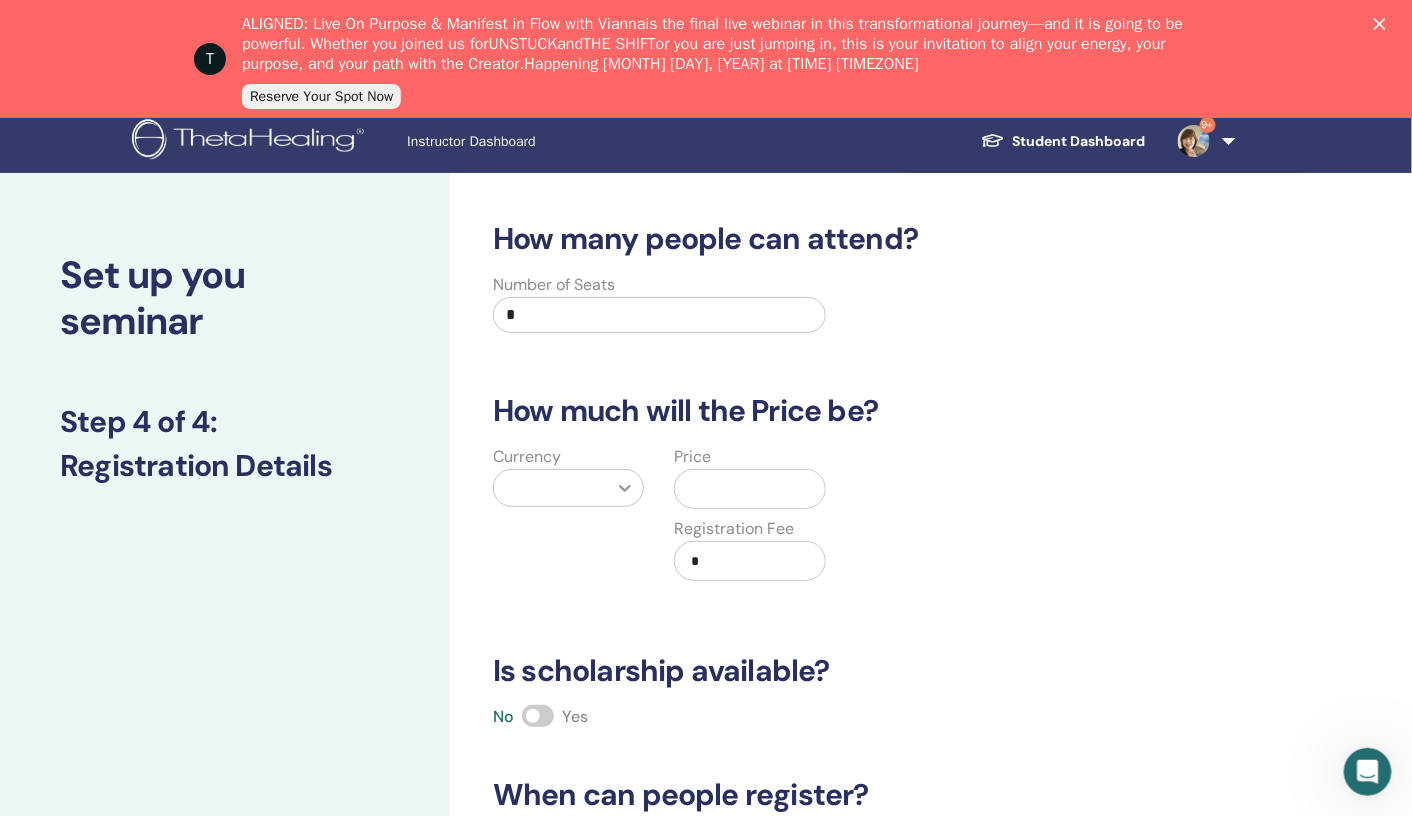 type on "*" 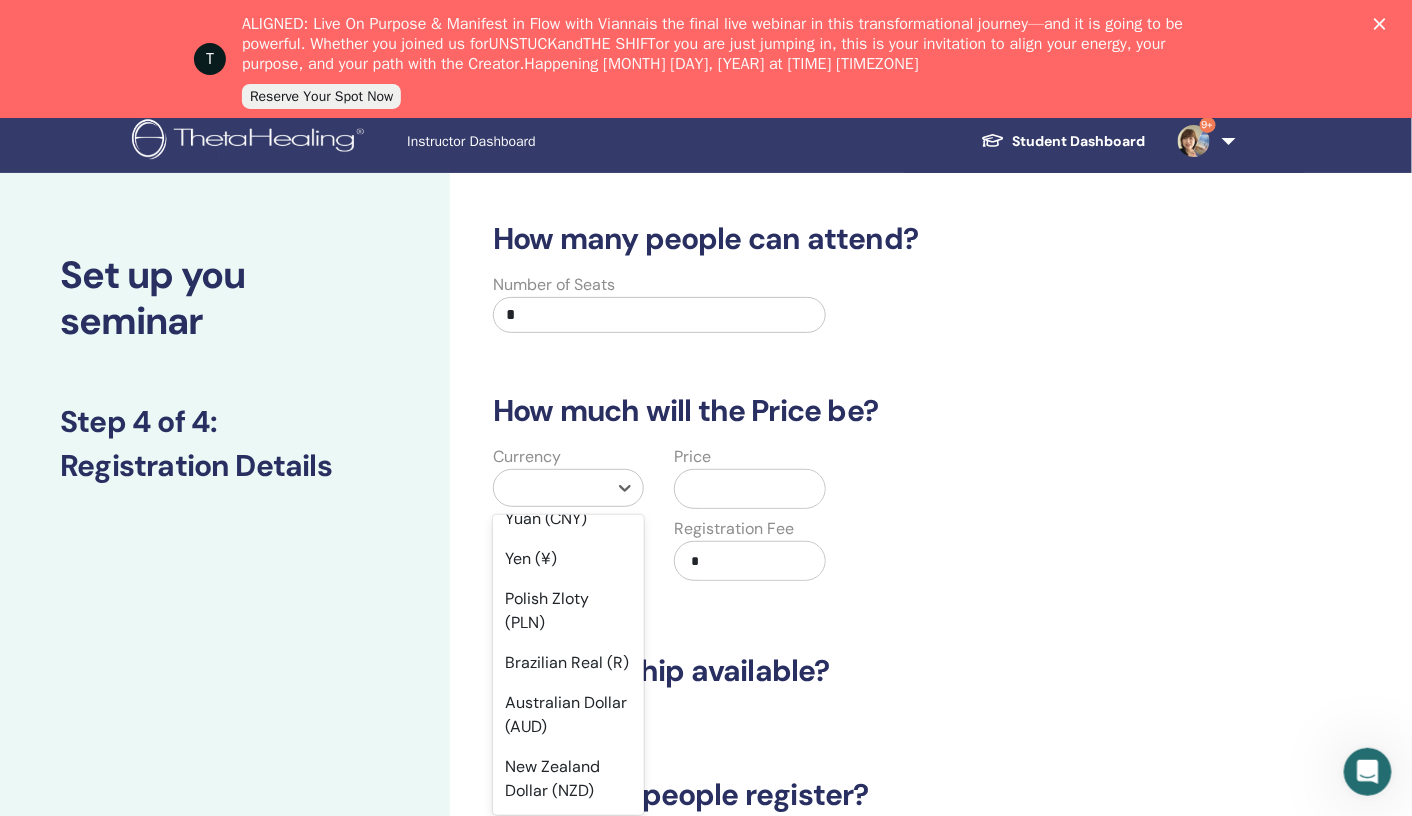 scroll, scrollTop: 244, scrollLeft: 0, axis: vertical 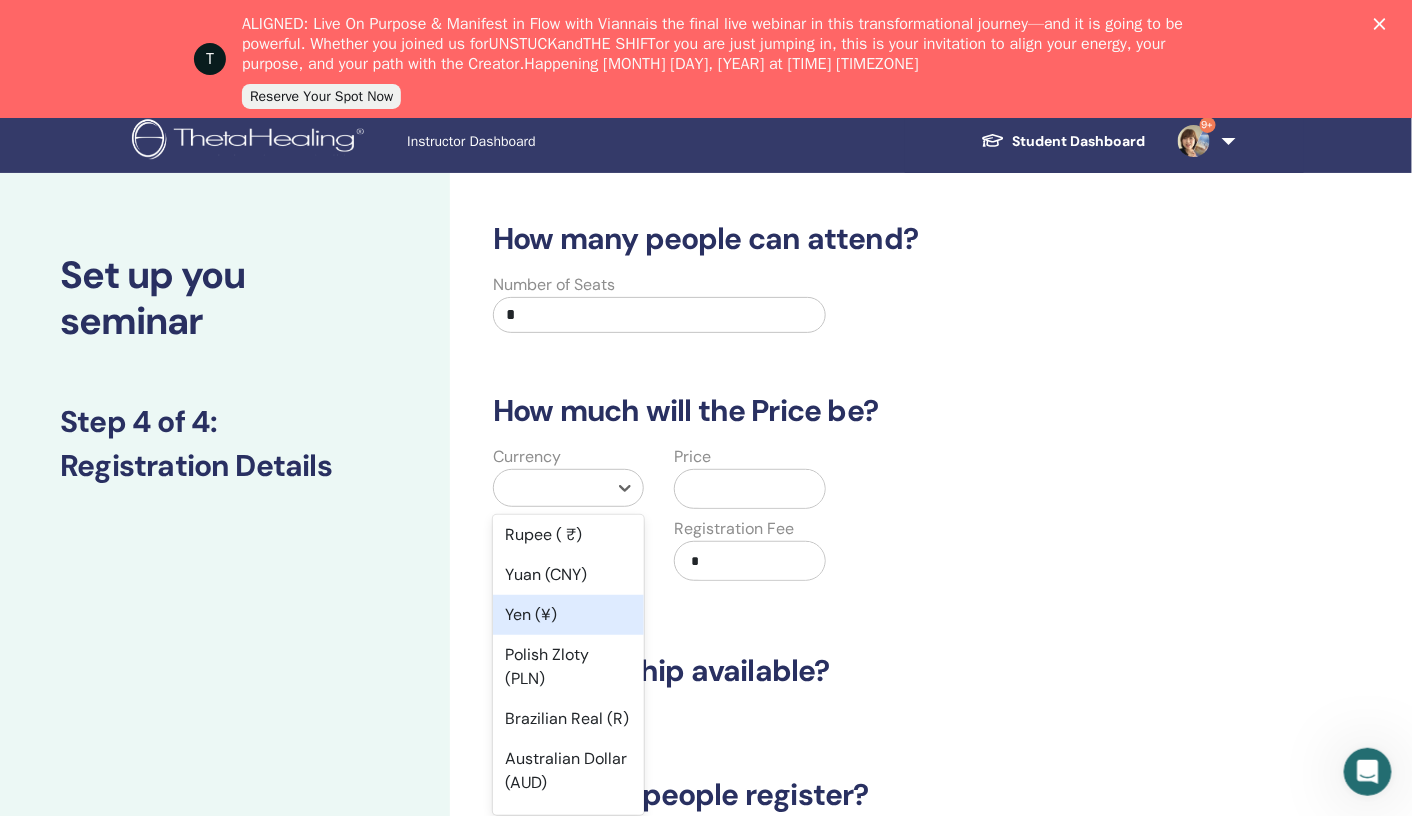 click on "Yen (¥)" at bounding box center (568, 615) 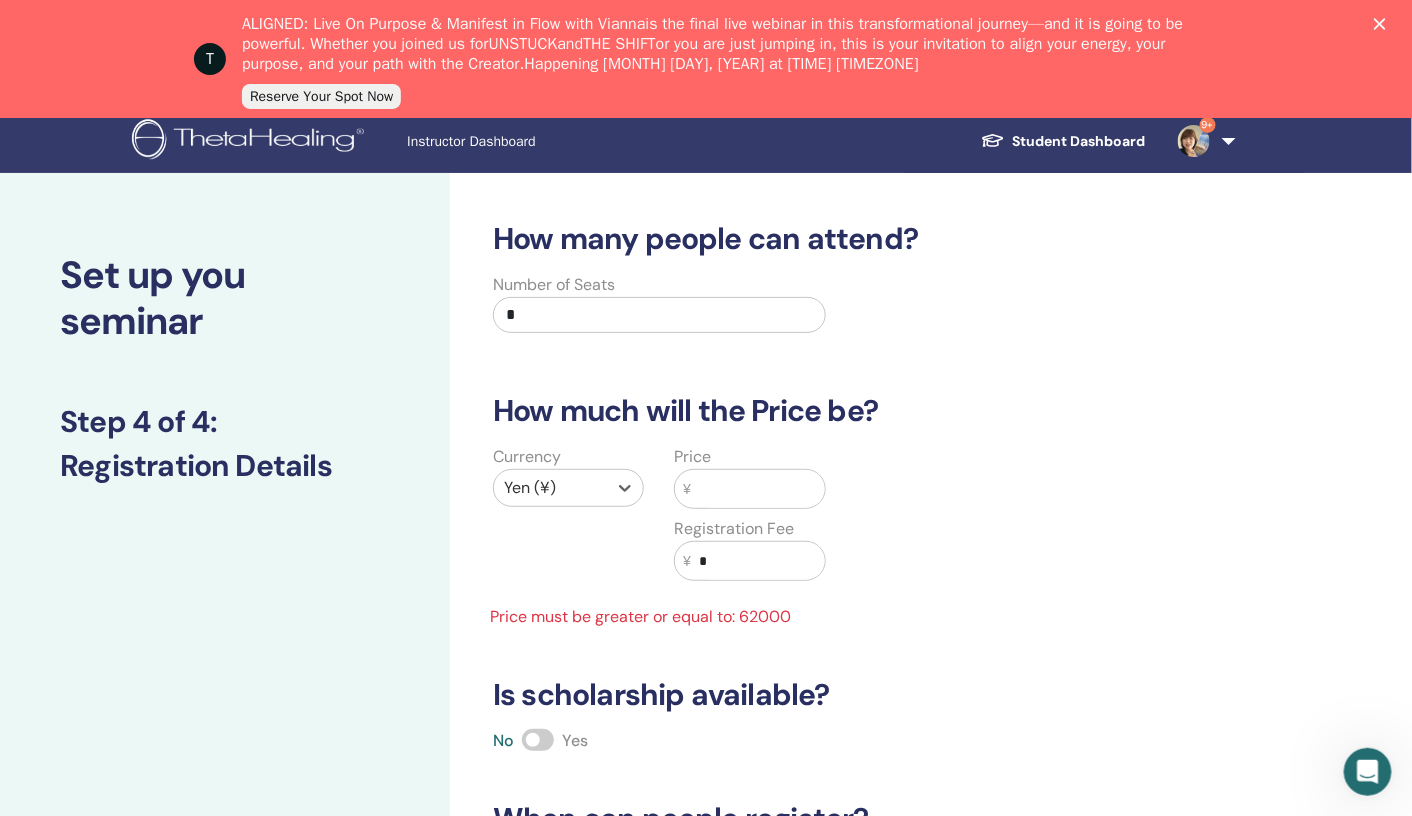 click at bounding box center [758, 489] 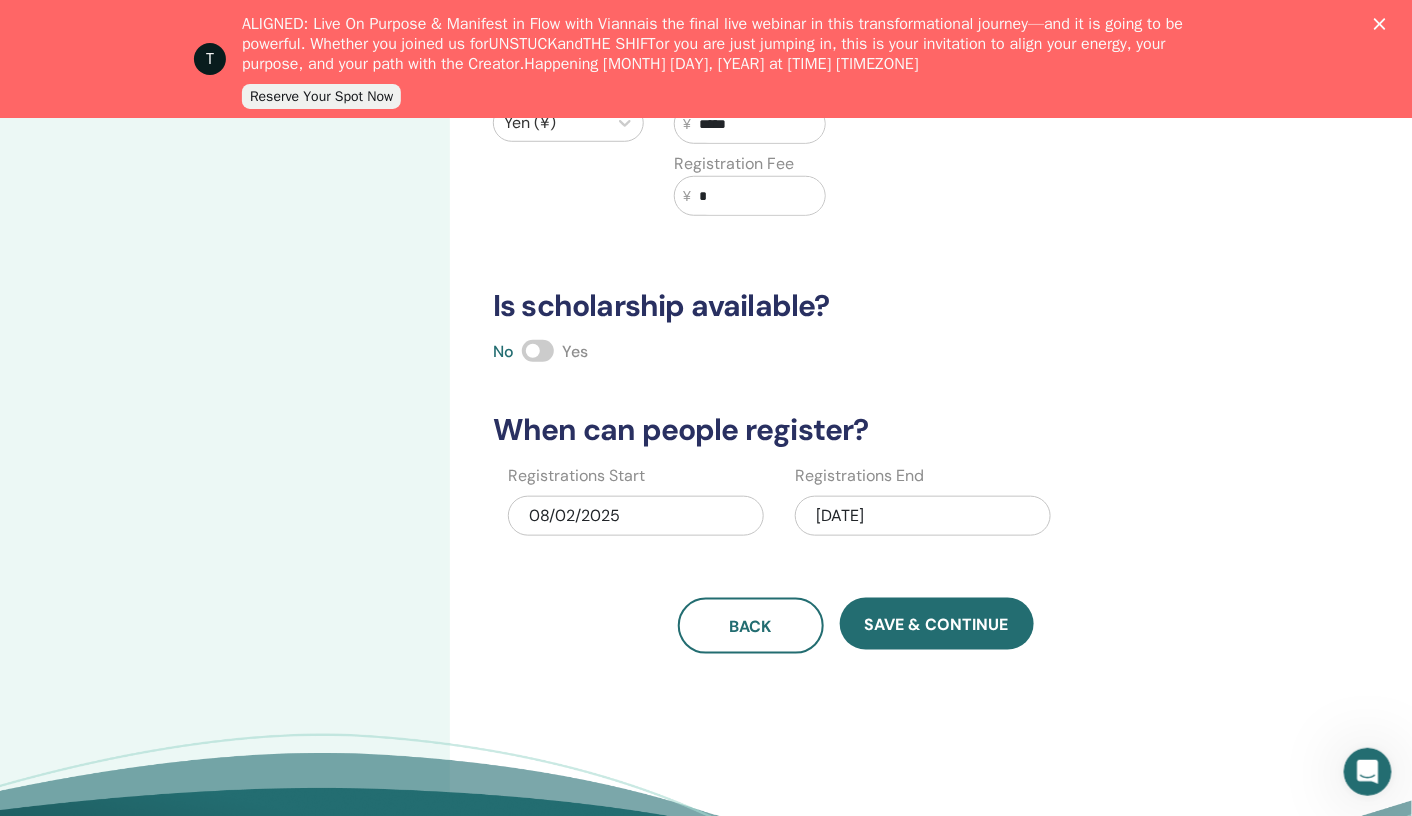 scroll, scrollTop: 376, scrollLeft: 0, axis: vertical 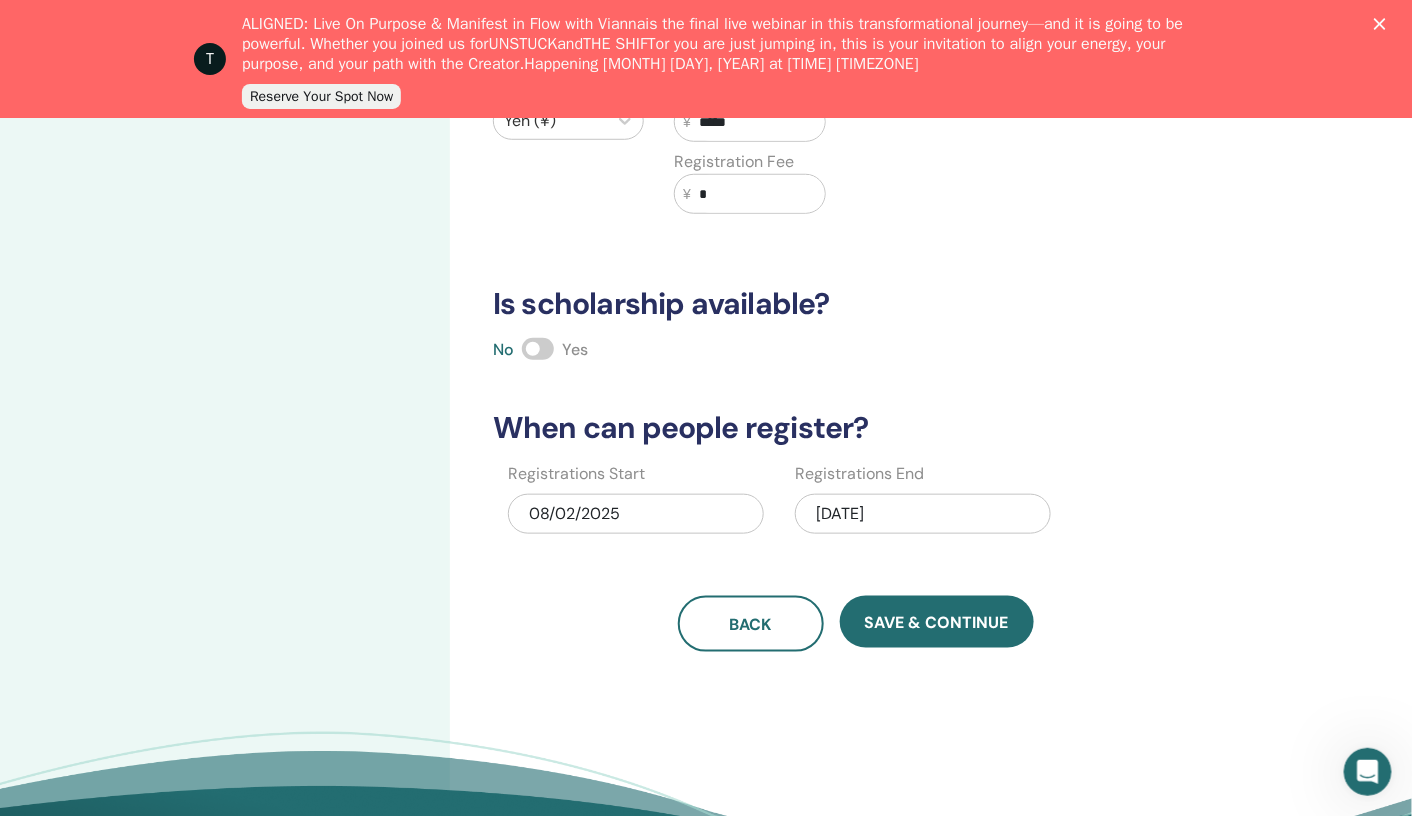type on "*****" 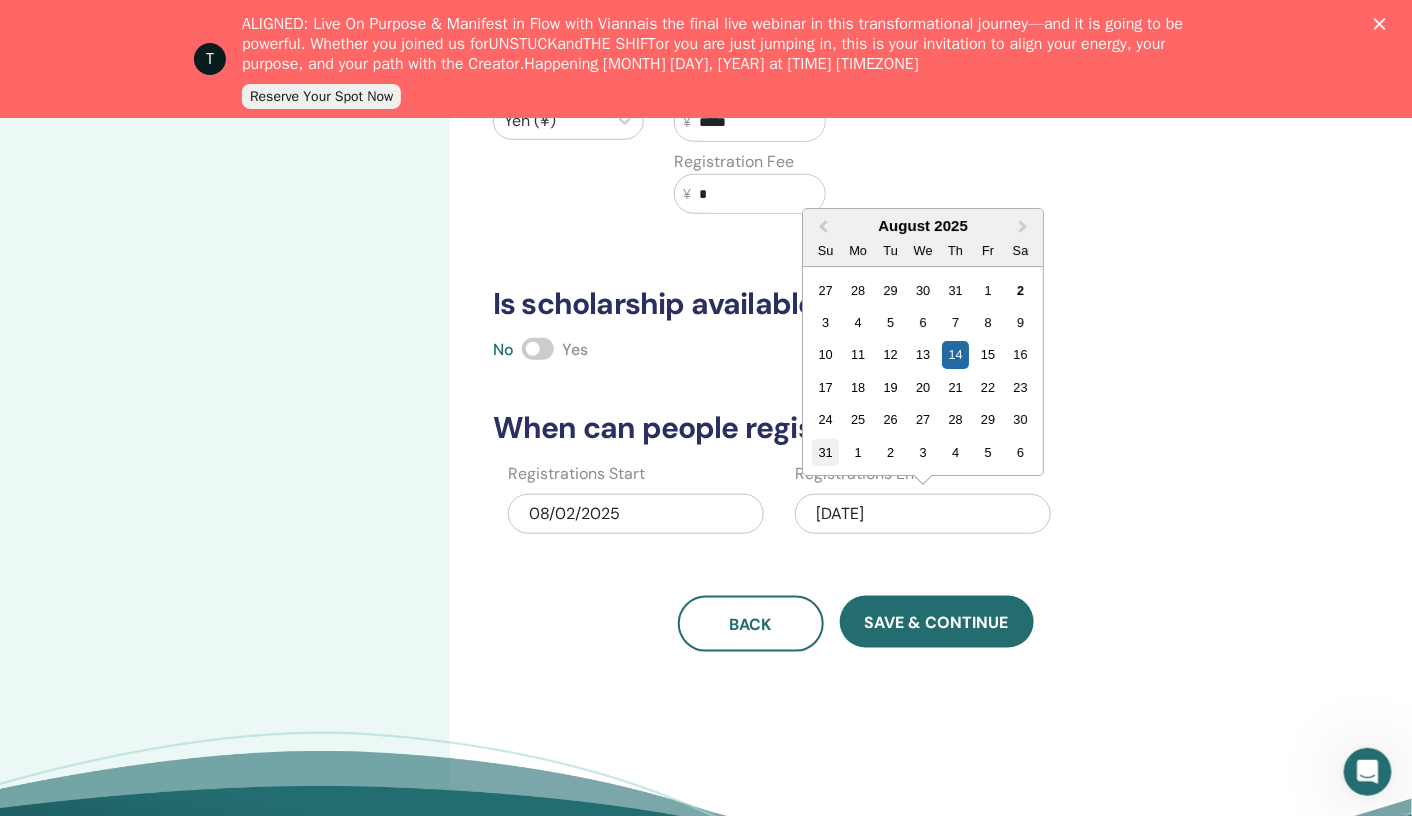 click on "31" at bounding box center (826, 452) 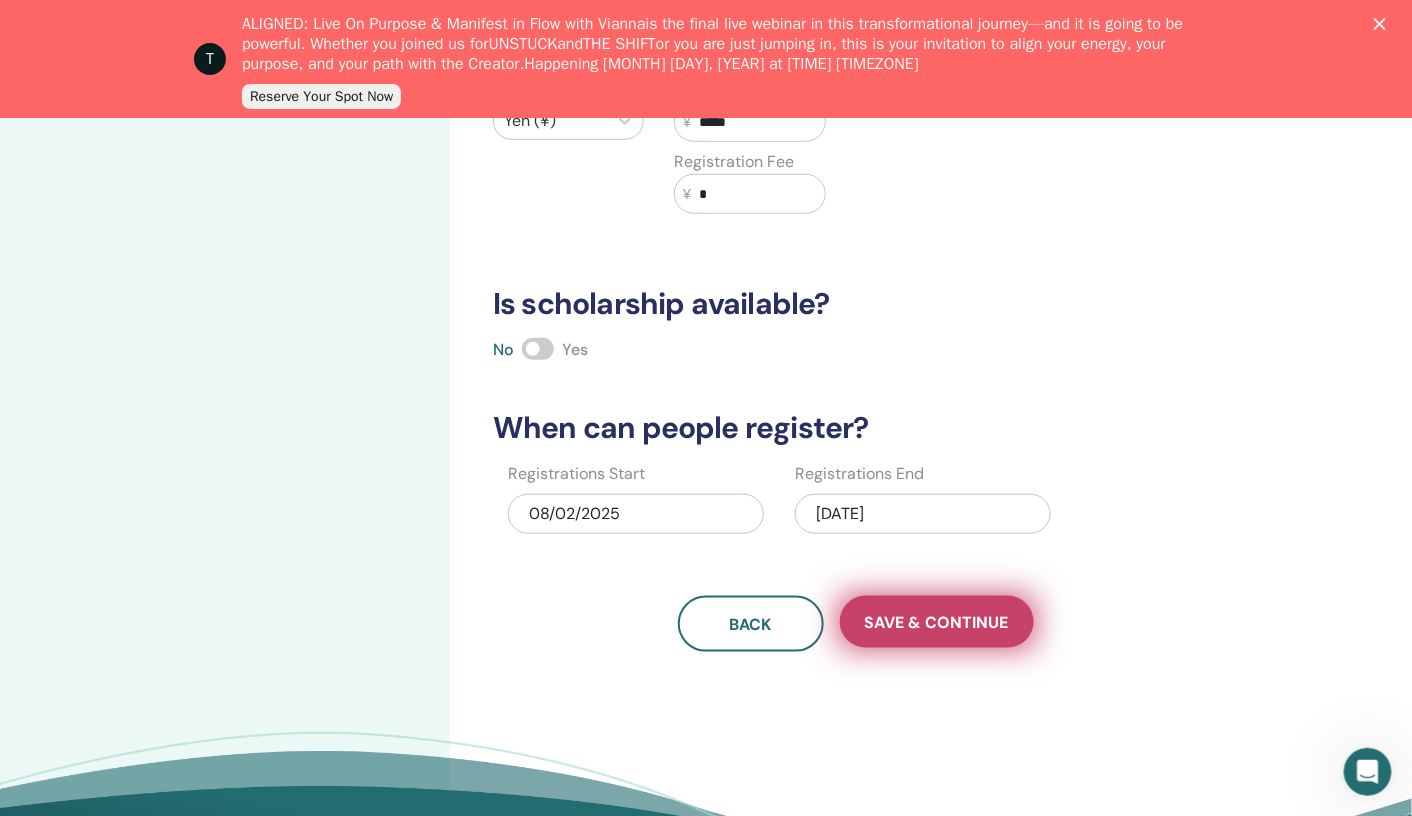 click on "Save & Continue" at bounding box center [937, 622] 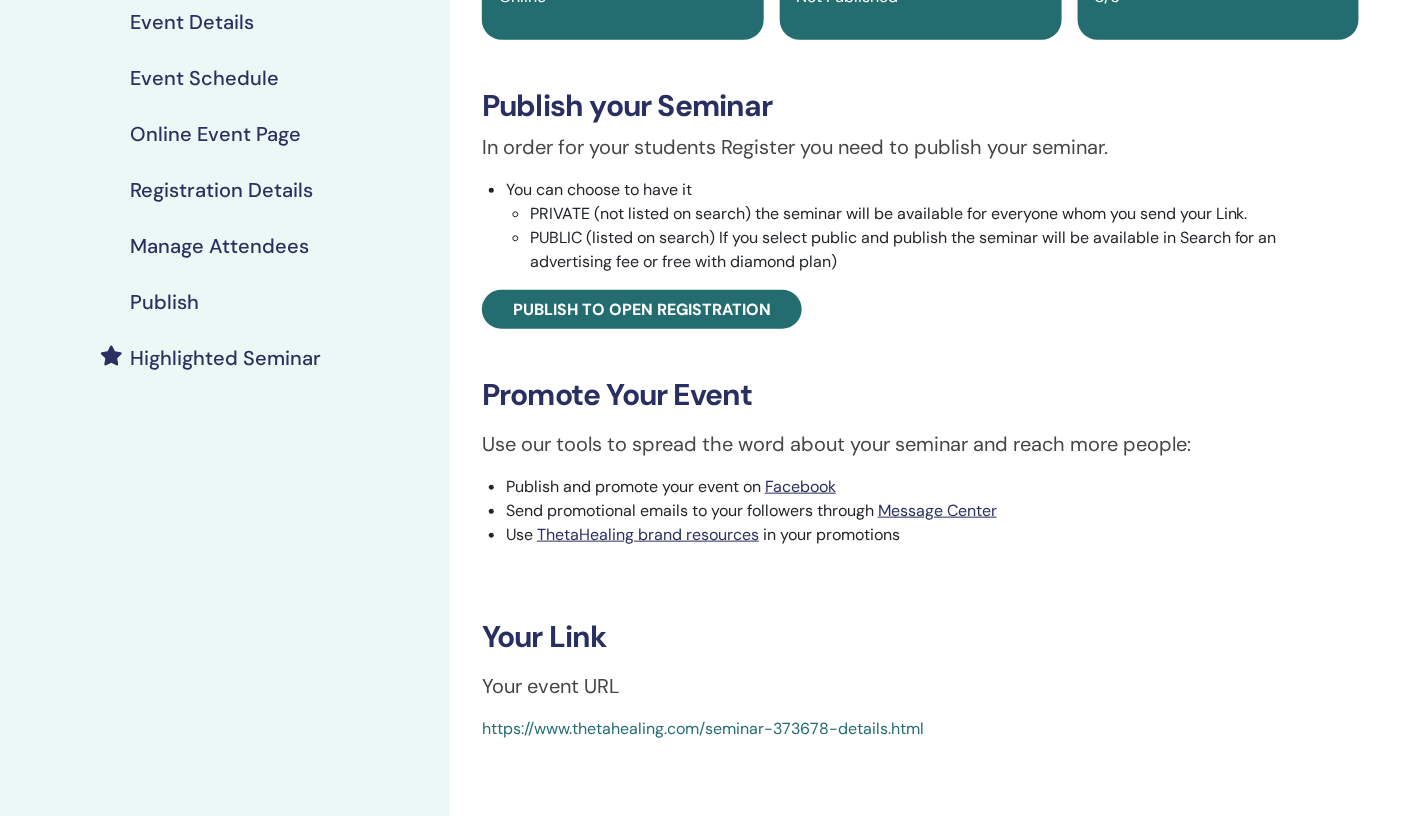 scroll, scrollTop: 428, scrollLeft: 0, axis: vertical 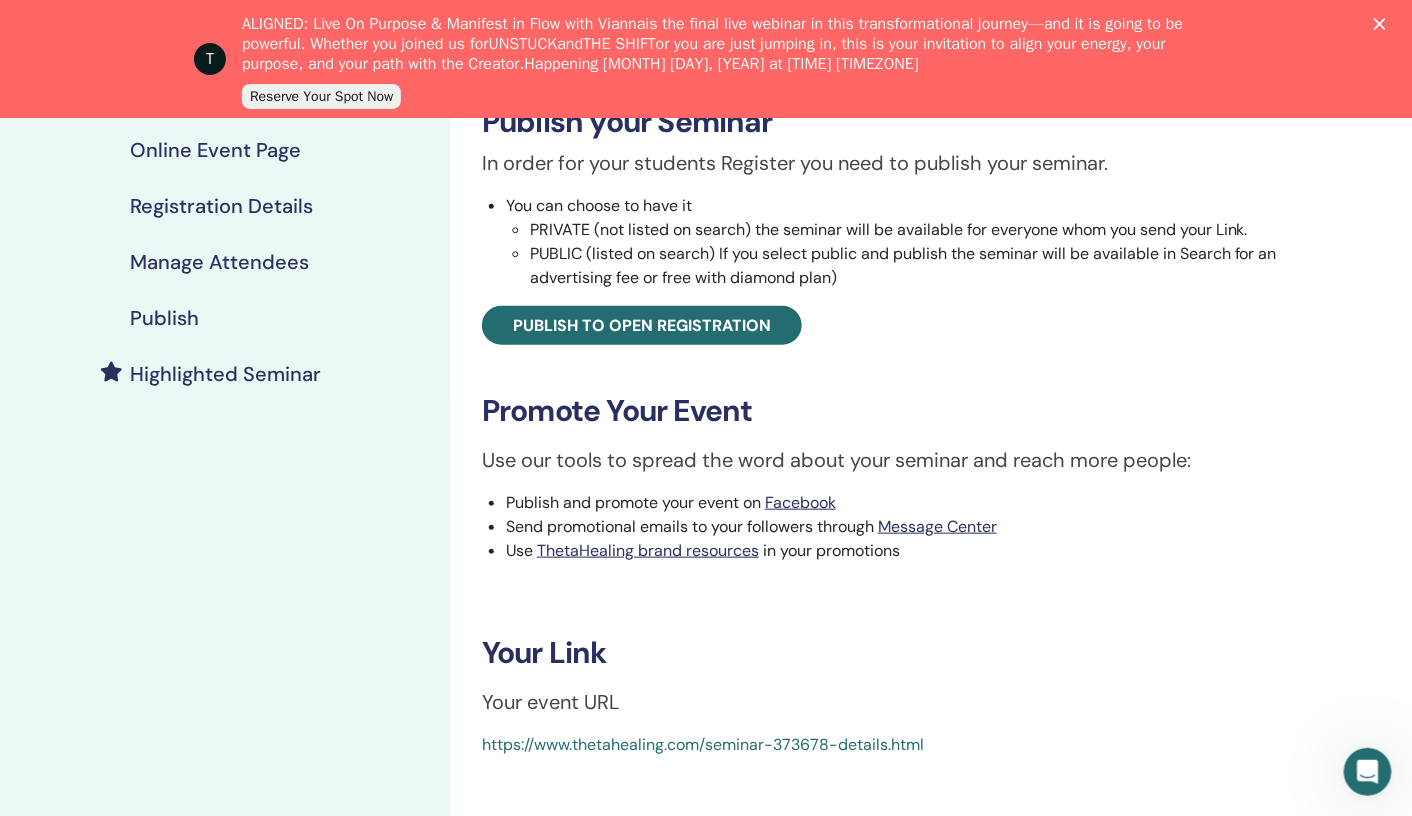 click on "Publish" at bounding box center (164, 318) 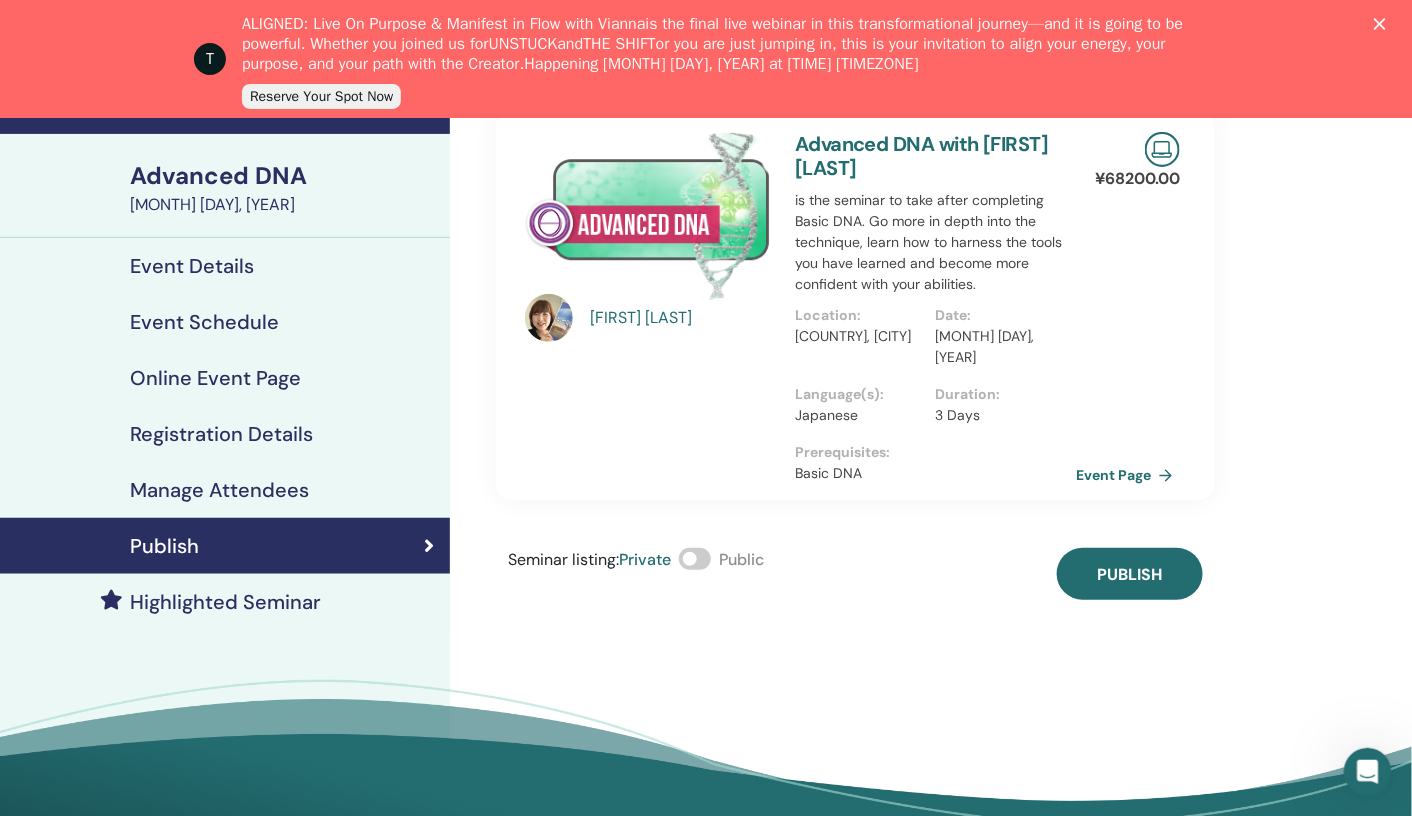 scroll, scrollTop: 0, scrollLeft: 0, axis: both 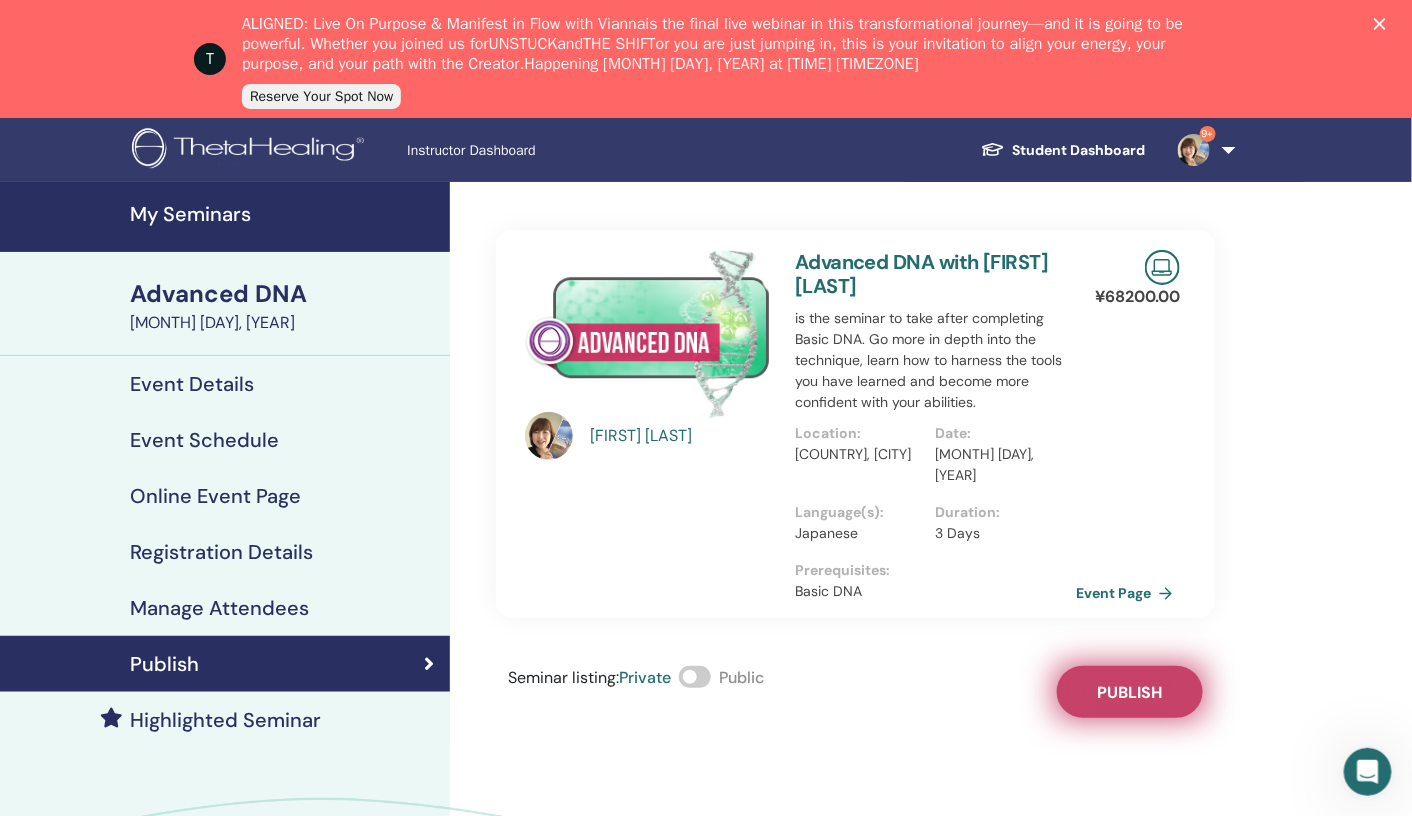 click on "Publish" at bounding box center (1130, 692) 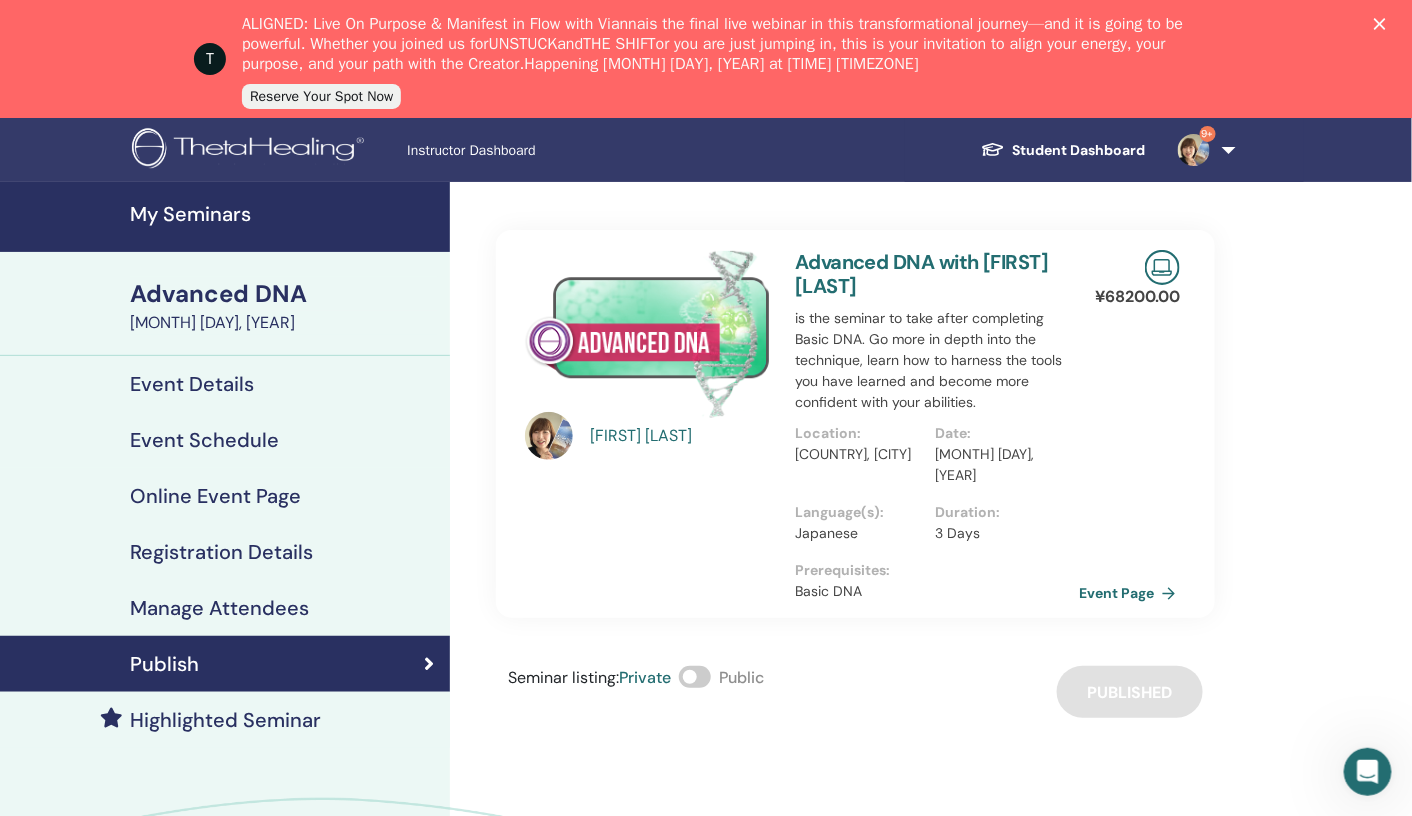 click on "Event Page" at bounding box center [1131, 593] 